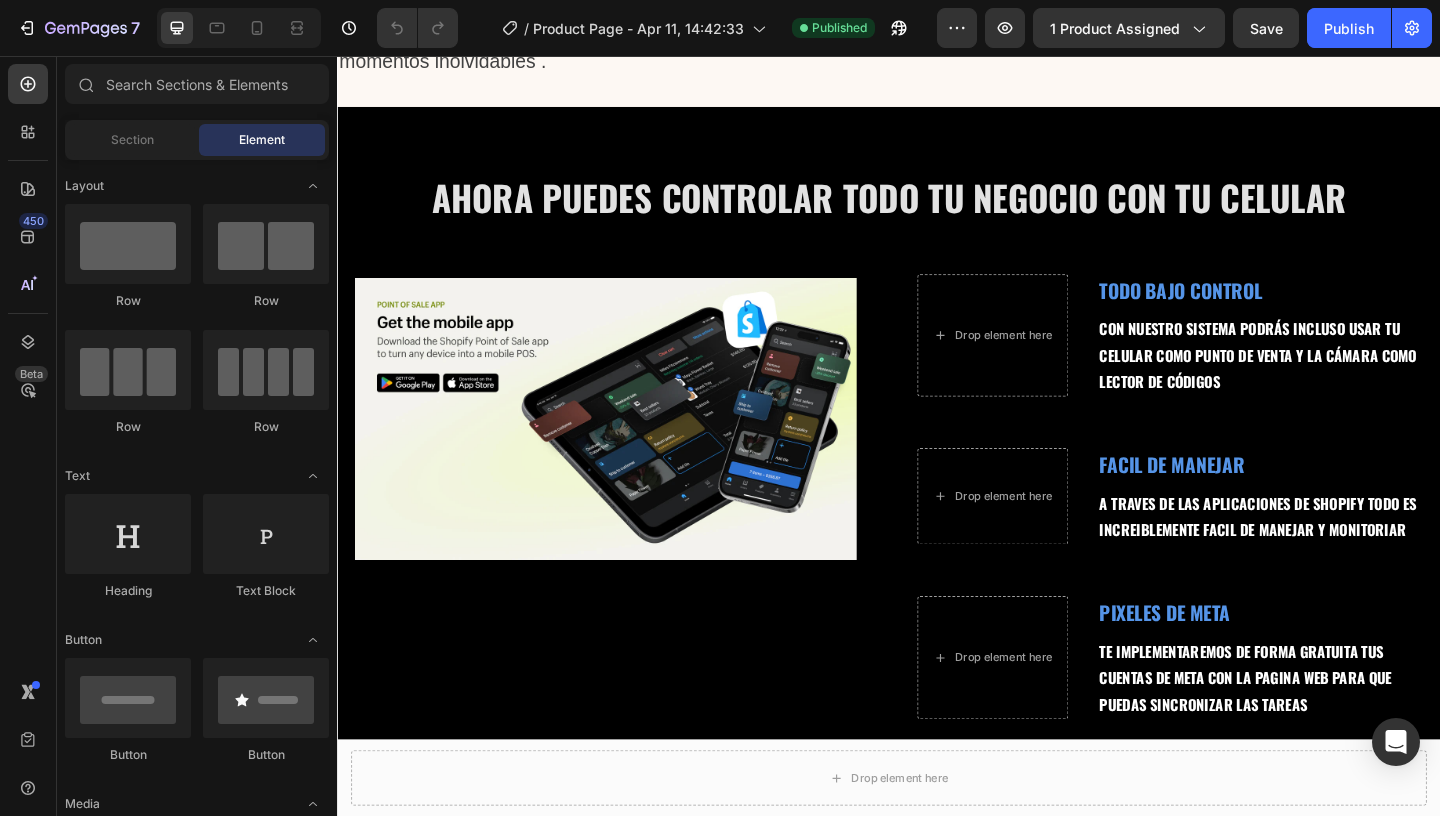 scroll, scrollTop: 2043, scrollLeft: 0, axis: vertical 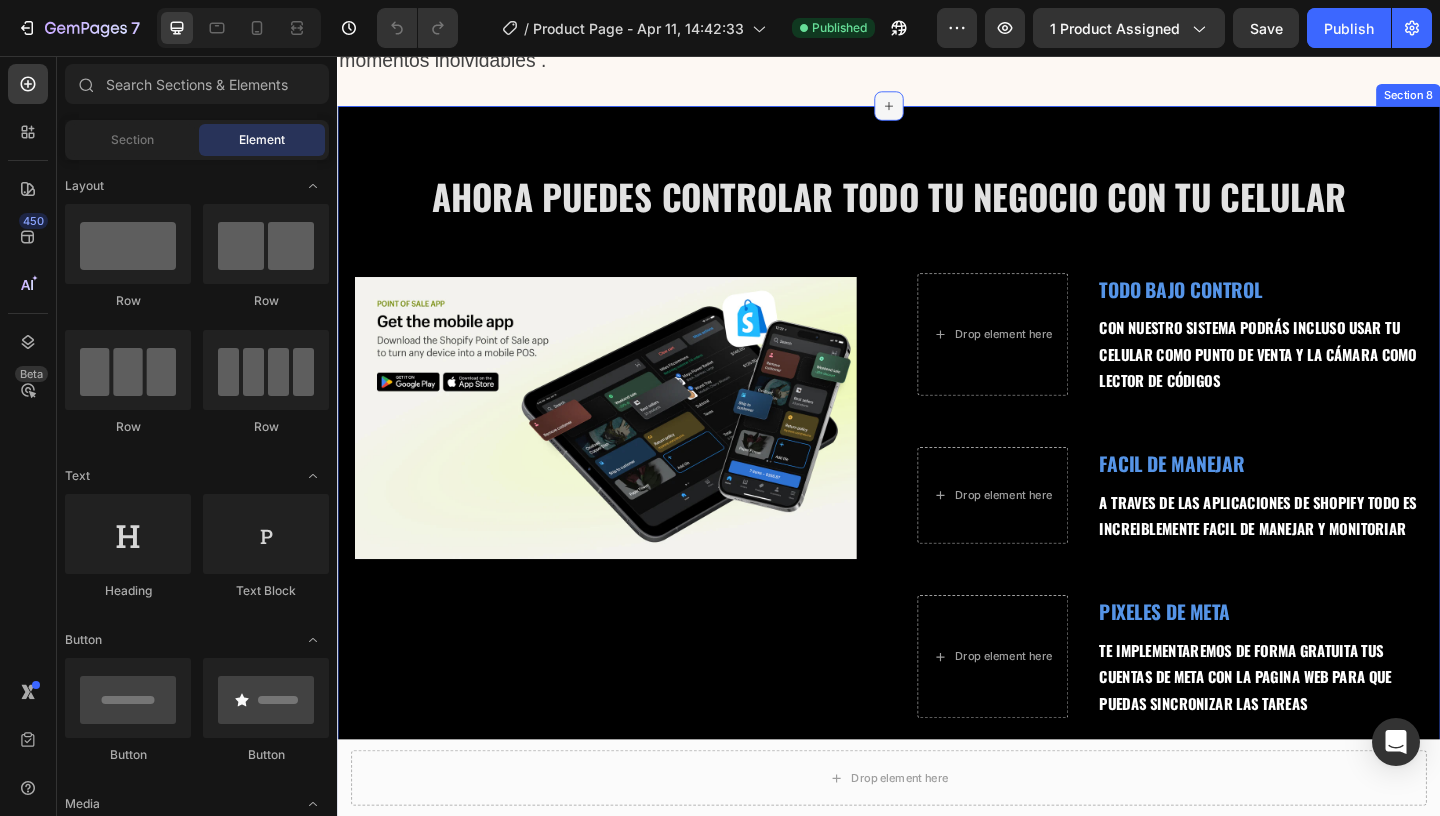 click at bounding box center [937, 110] 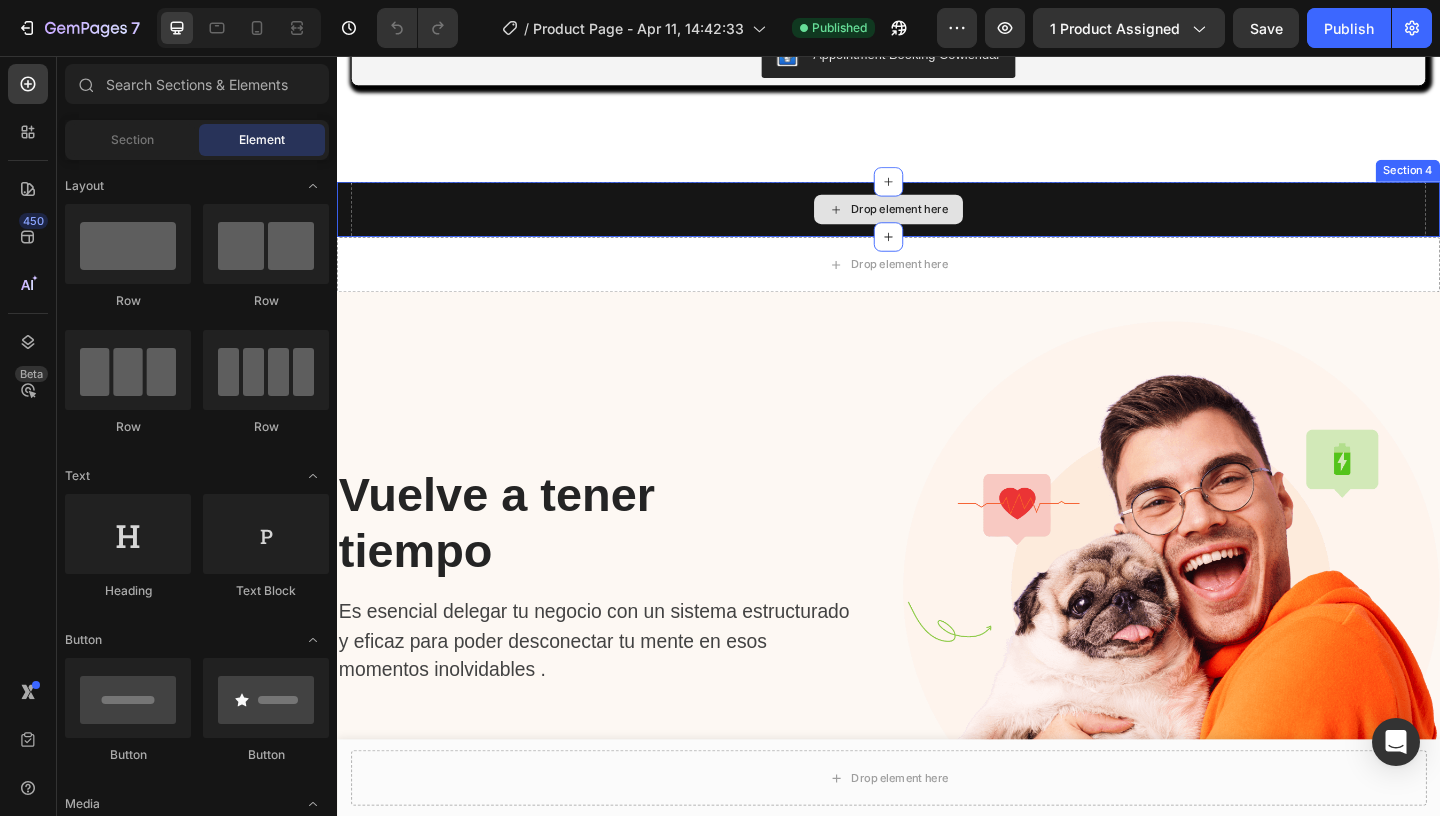 scroll, scrollTop: 1531, scrollLeft: 0, axis: vertical 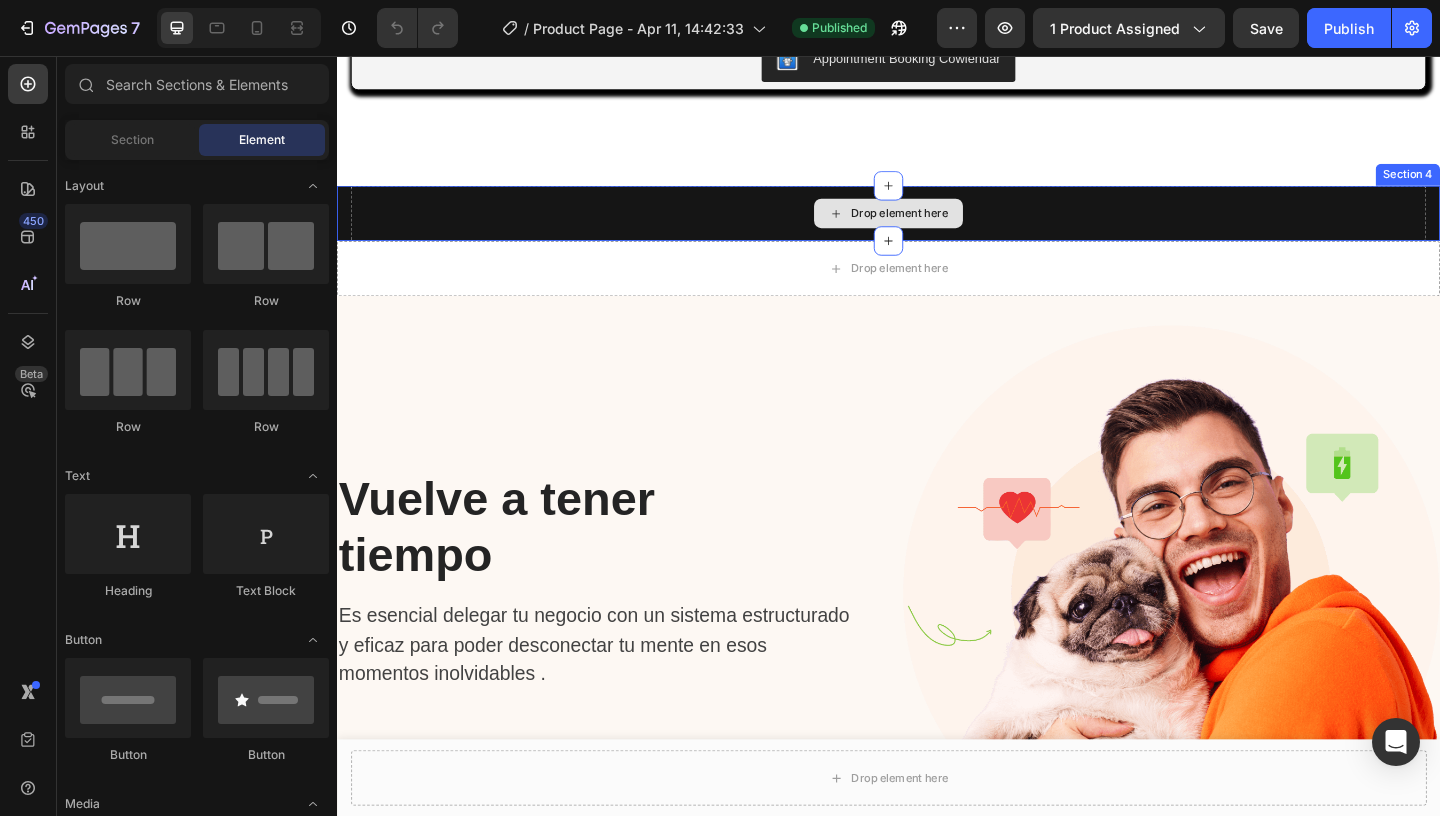 click on "Drop element here" at bounding box center [949, 227] 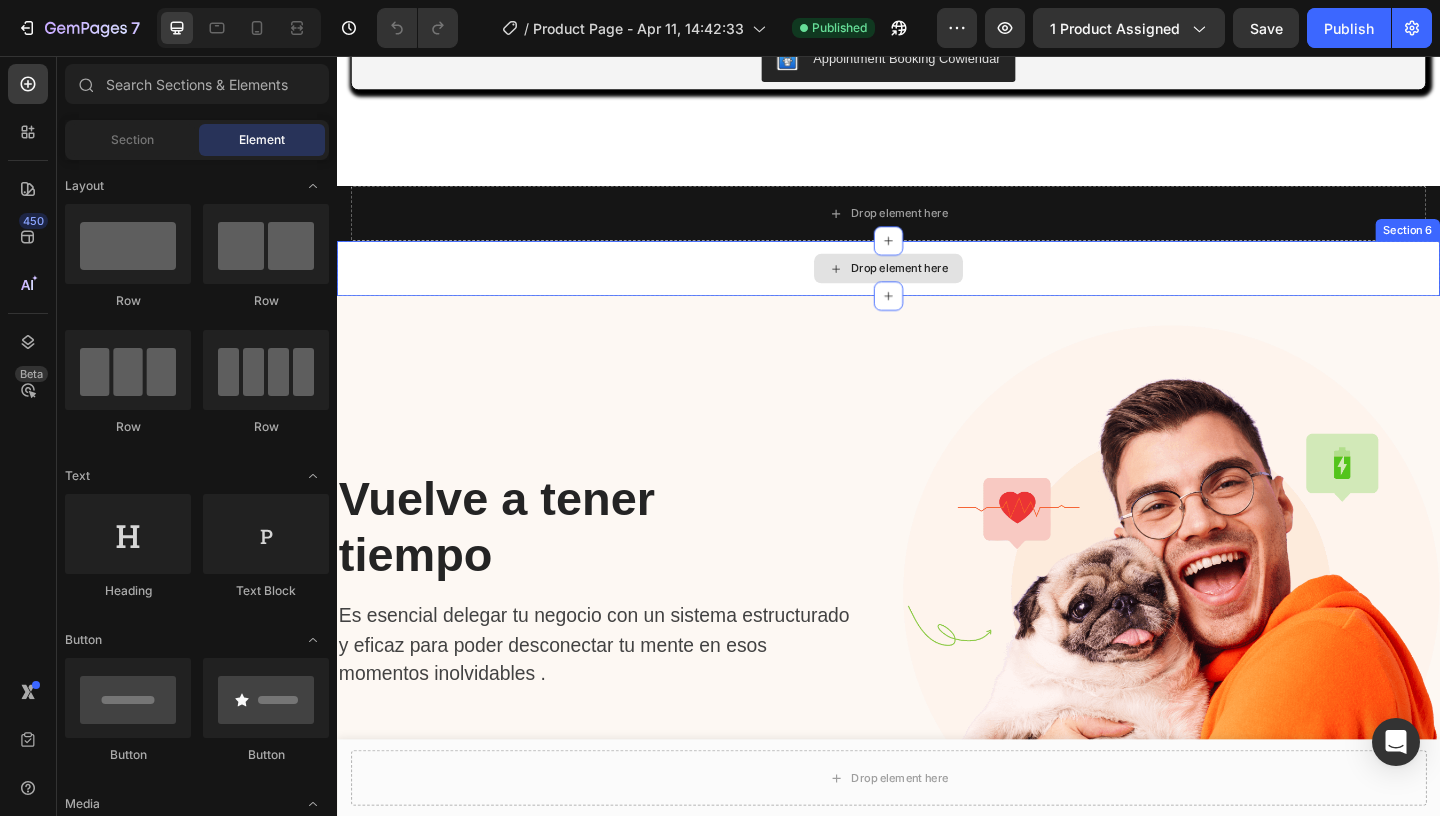 click on "Drop element here" at bounding box center (937, 287) 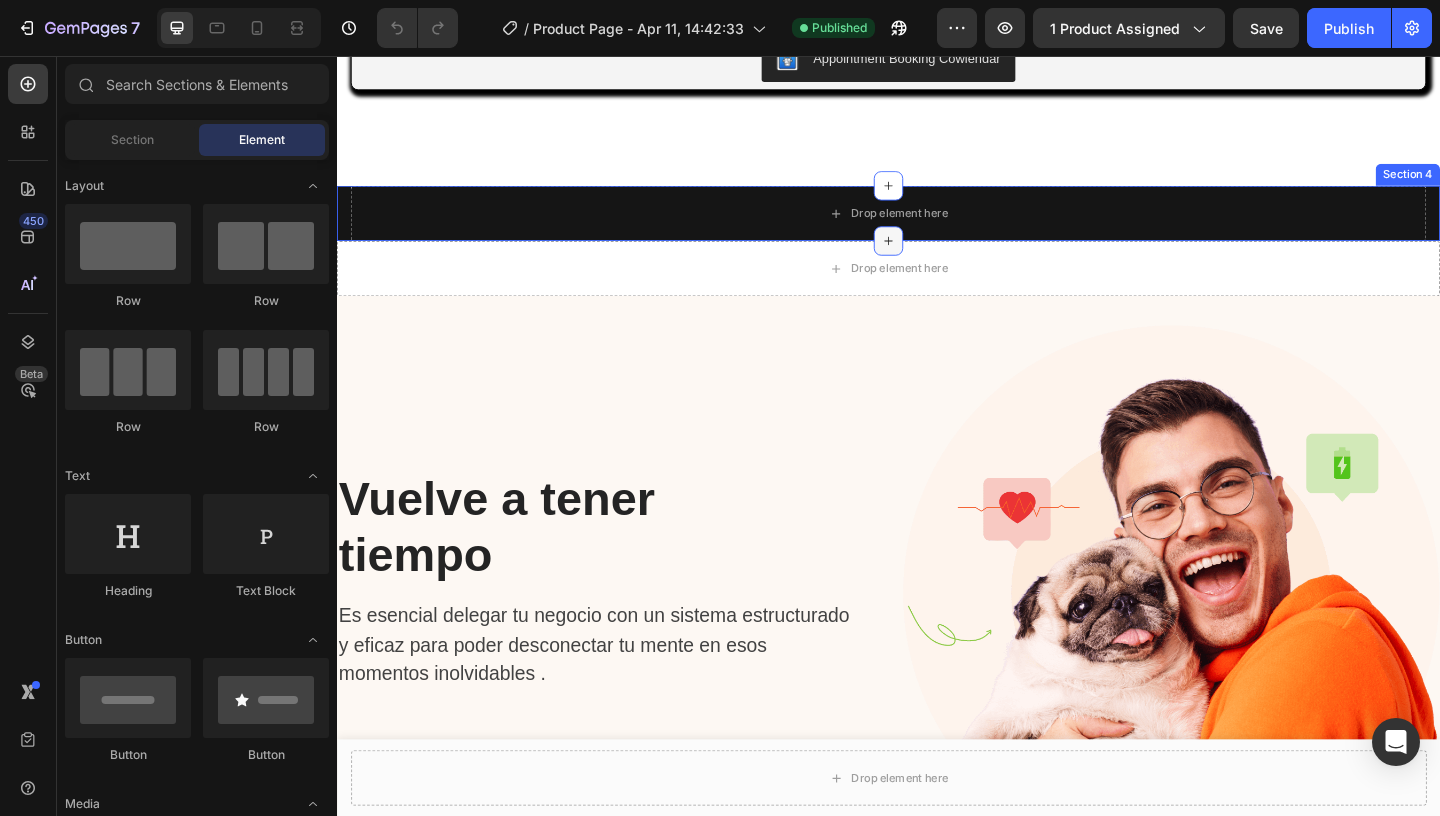 click 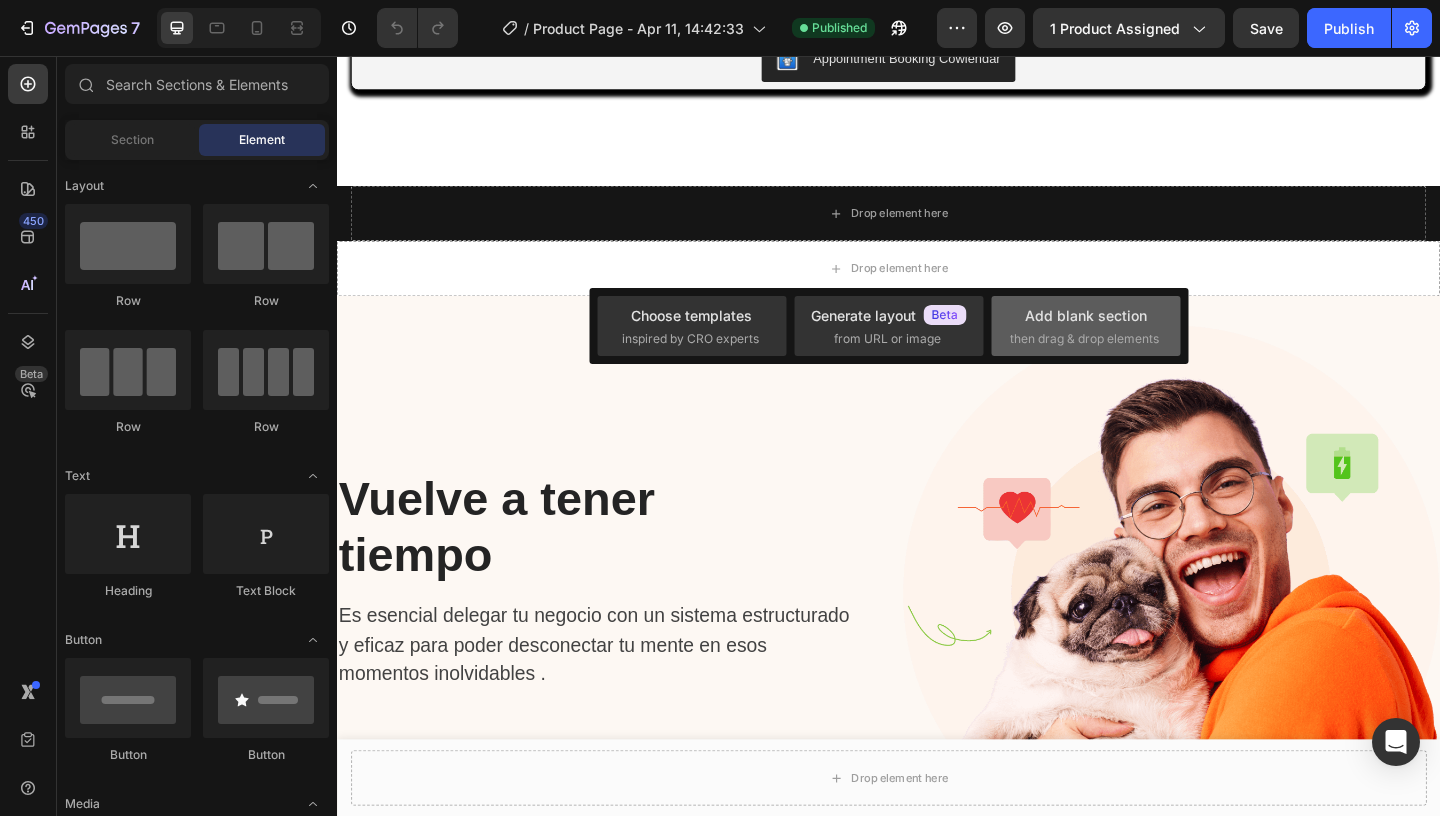 click on "then drag & drop elements" at bounding box center [1084, 339] 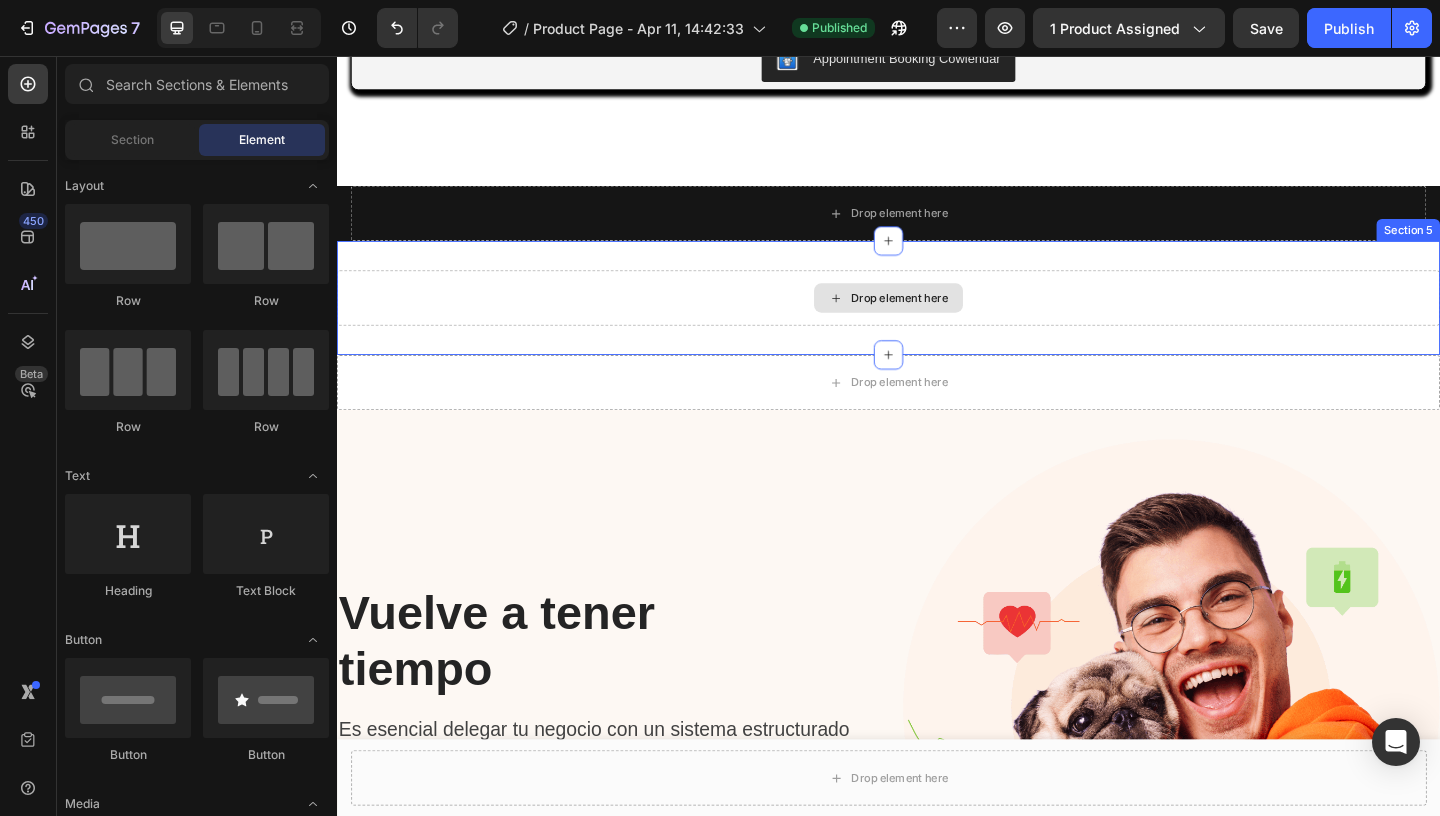 click on "Drop element here" at bounding box center (937, 319) 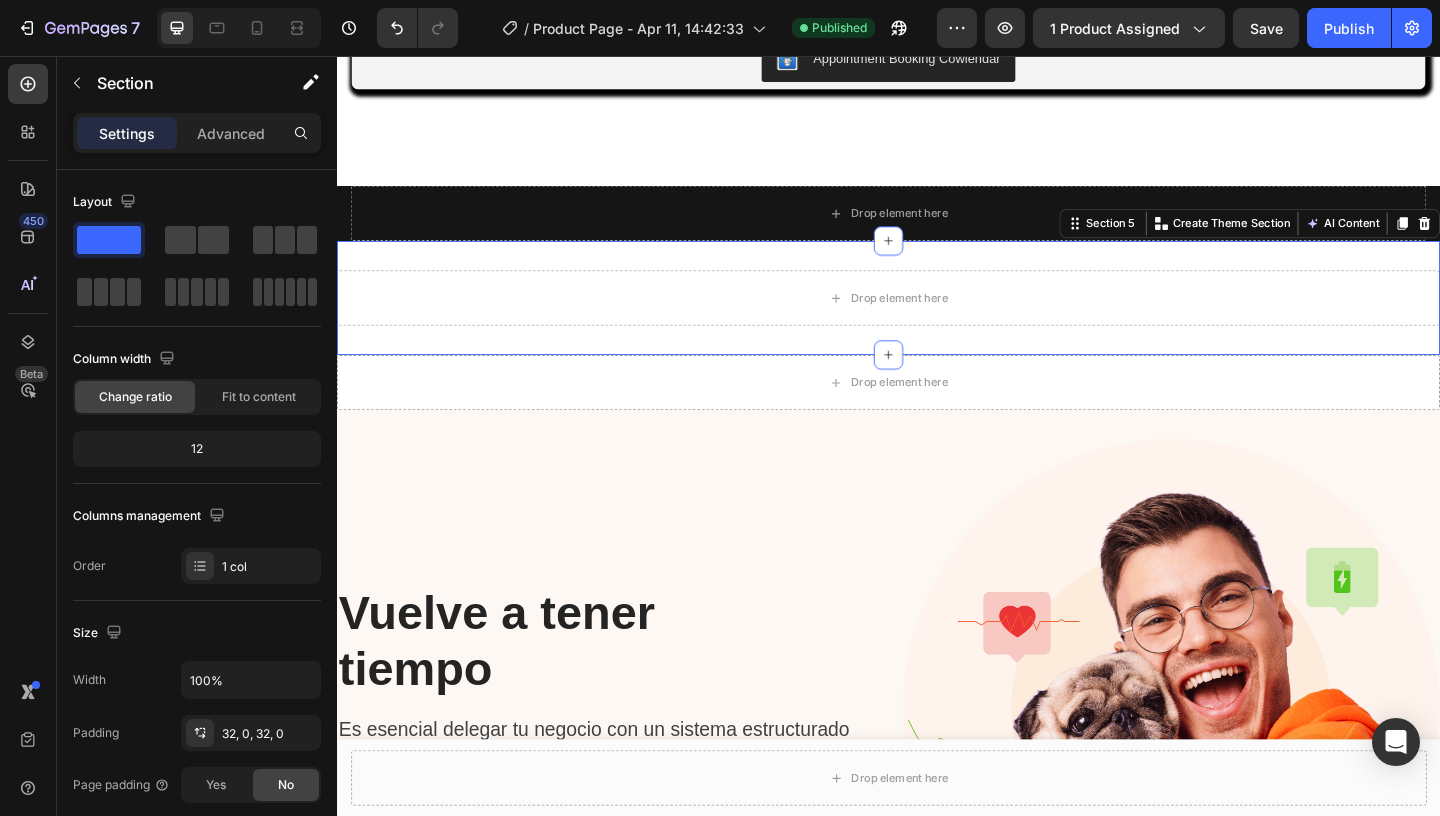 click on "Drop element here Section 5   You can create reusable sections Create Theme Section AI Content Write with GemAI What would you like to describe here? Tone and Voice Persuasive Product GRUPO FEHU Show more Generate" at bounding box center [937, 319] 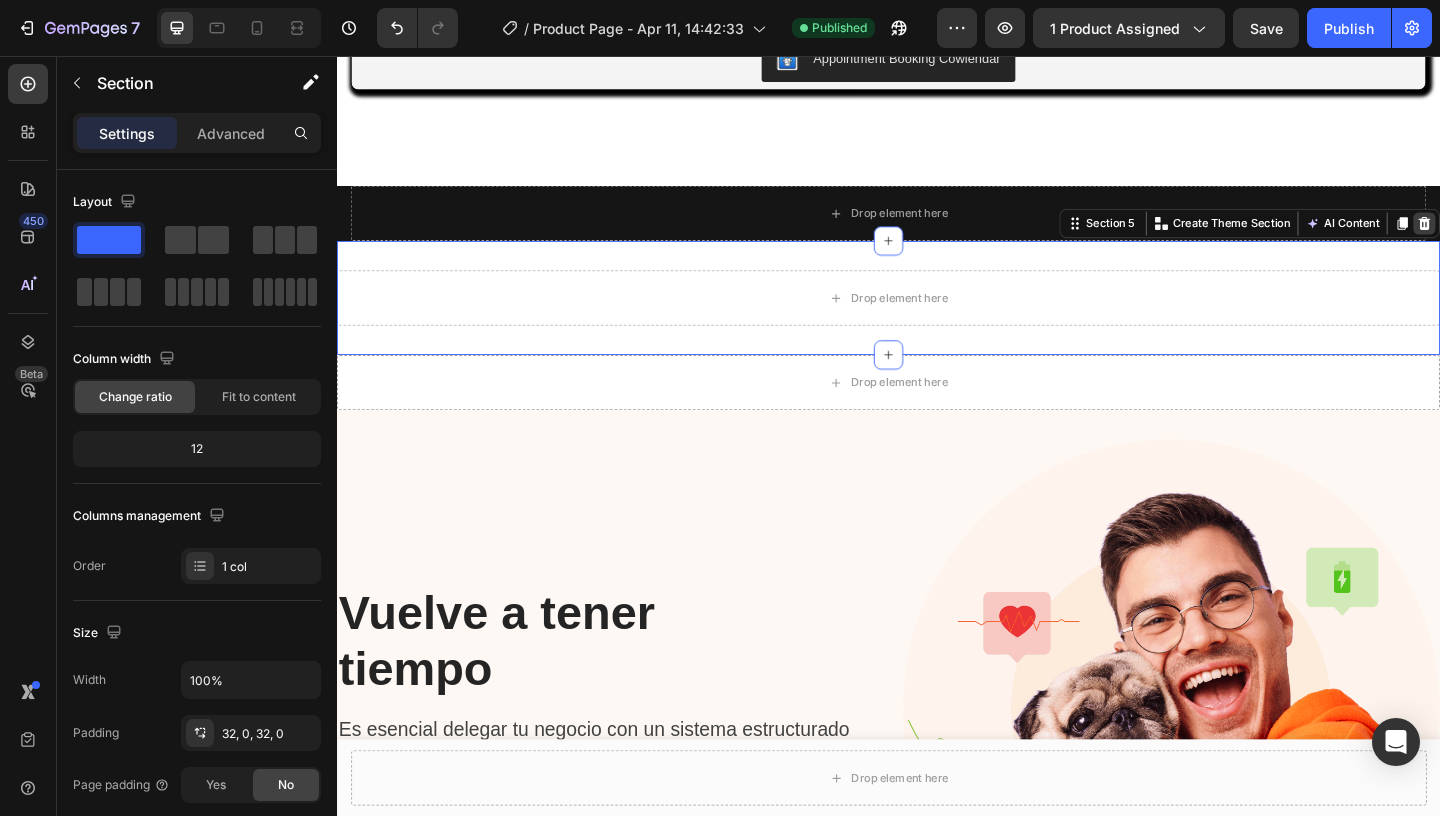 click at bounding box center [1520, 238] 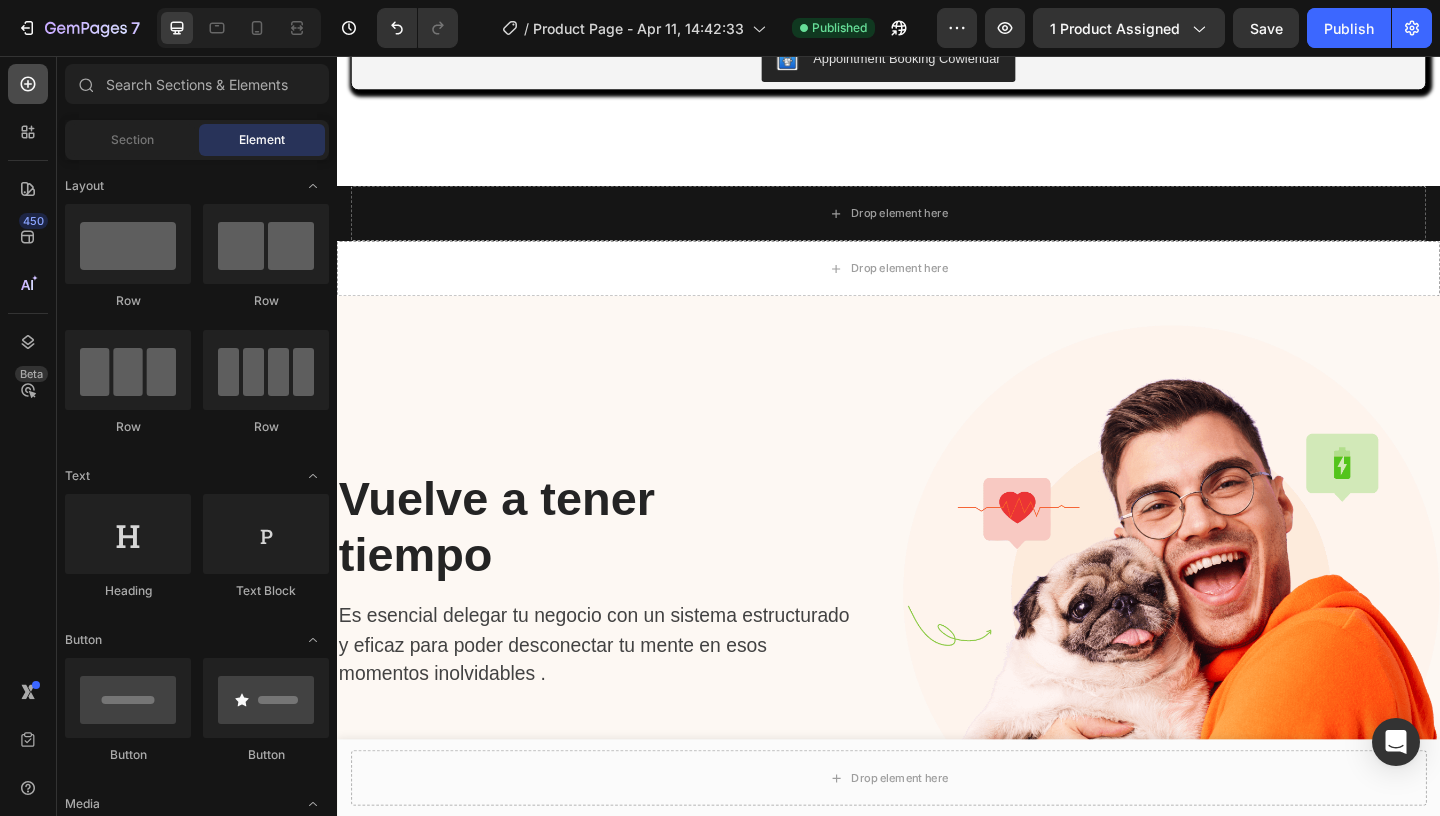 click 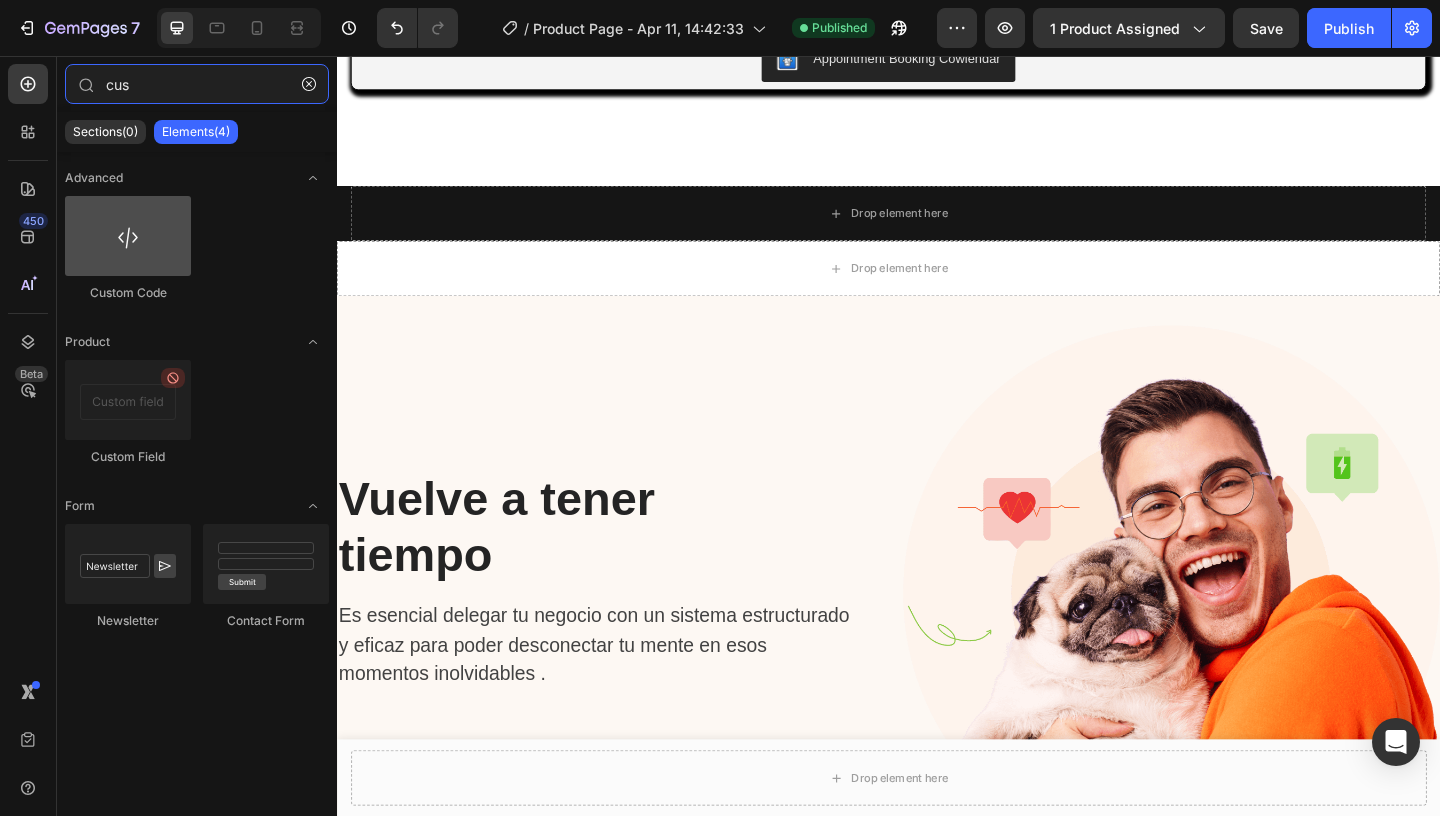 type on "cus" 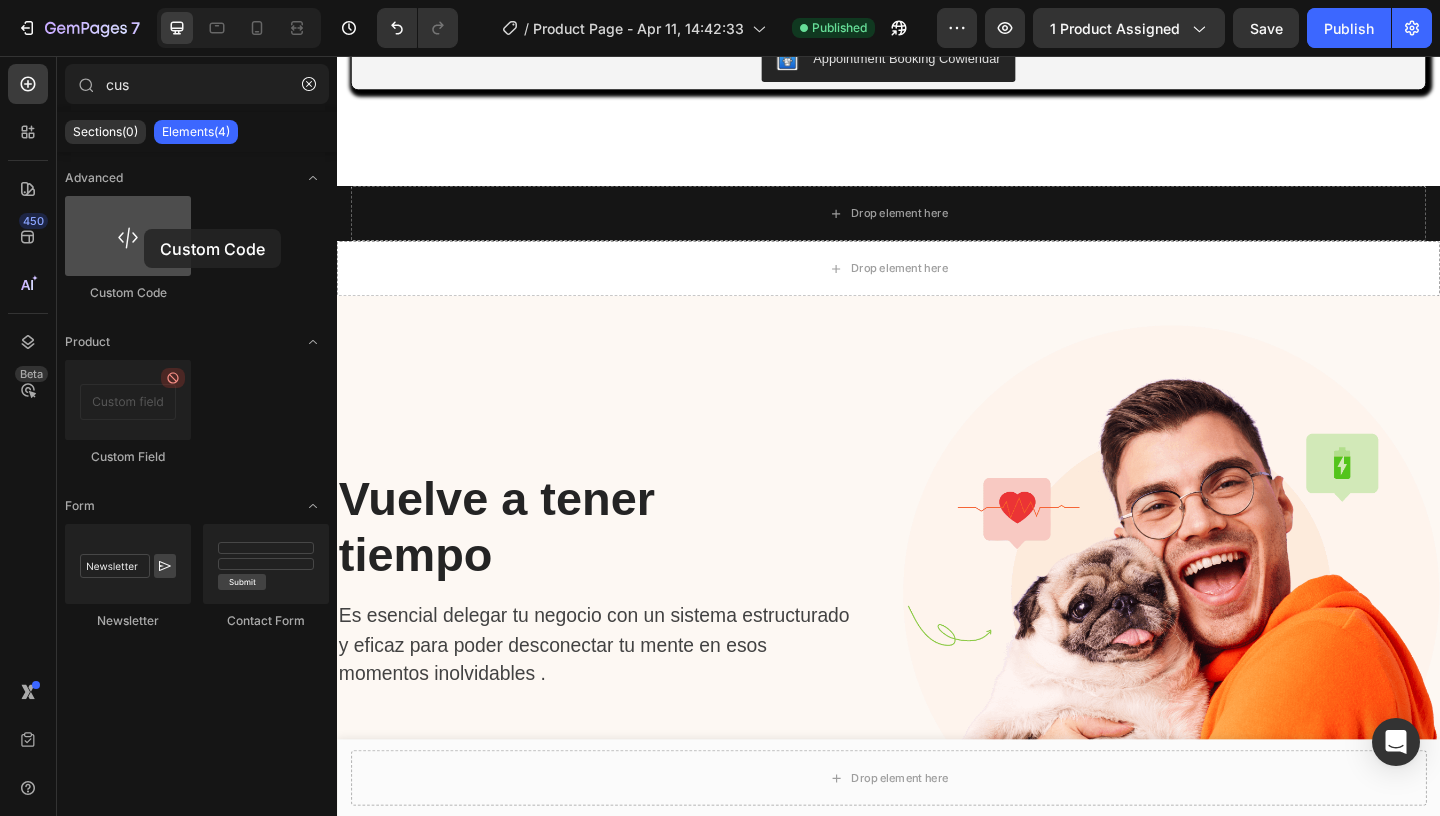 click at bounding box center (128, 236) 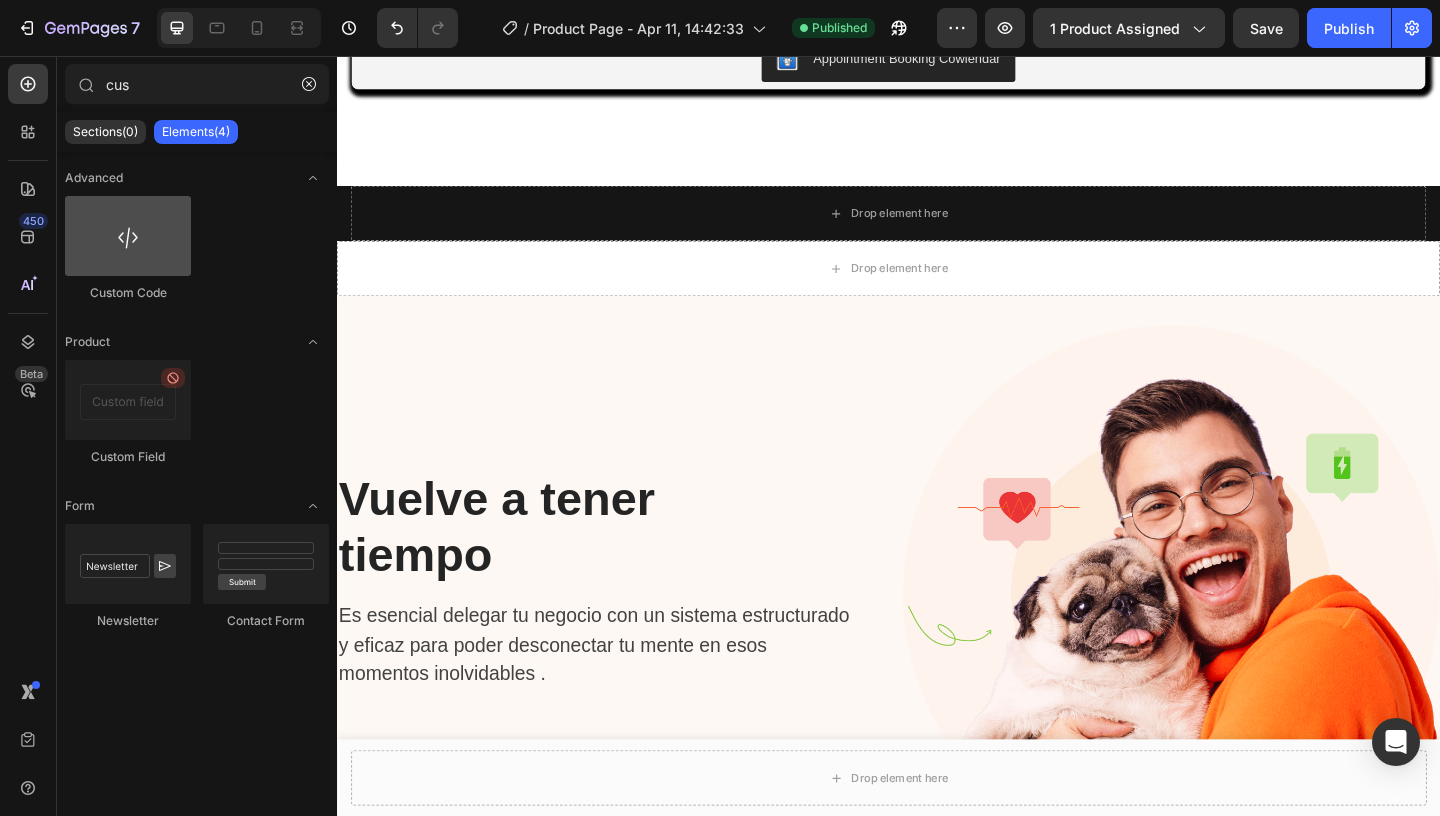 click at bounding box center [128, 236] 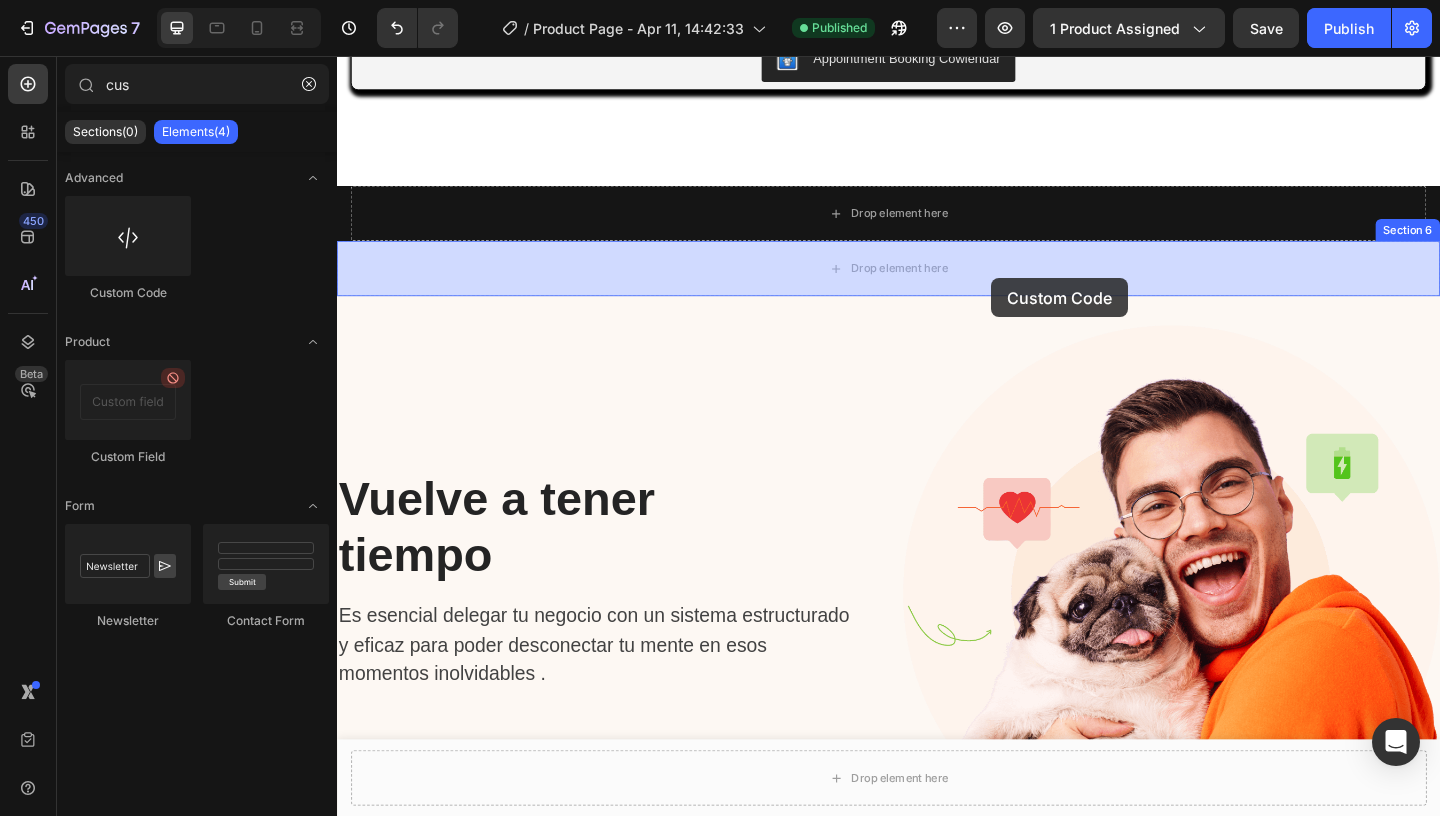 drag, startPoint x: 476, startPoint y: 293, endPoint x: 991, endPoint y: 278, distance: 515.2184 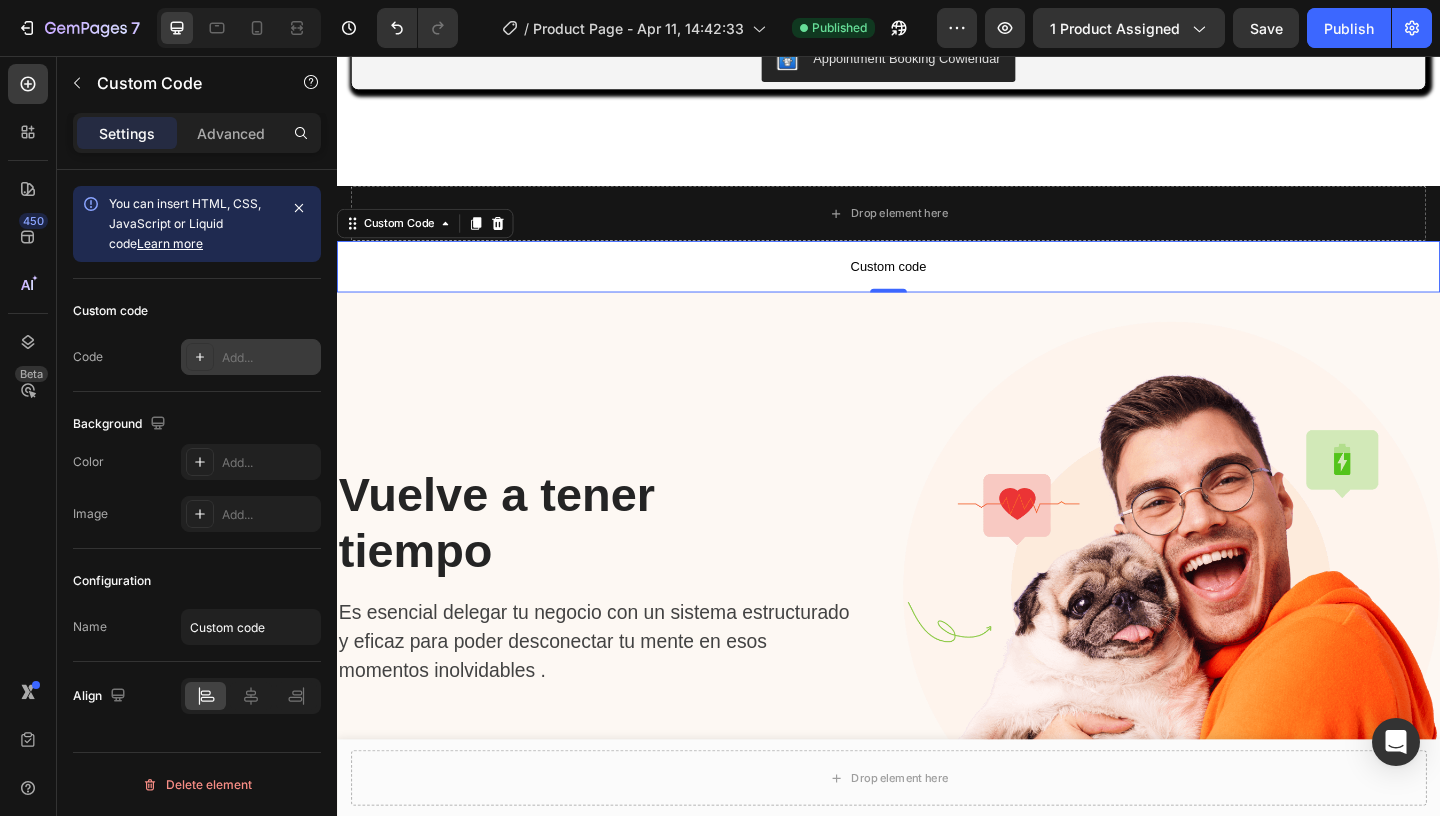 click on "Add..." at bounding box center [269, 358] 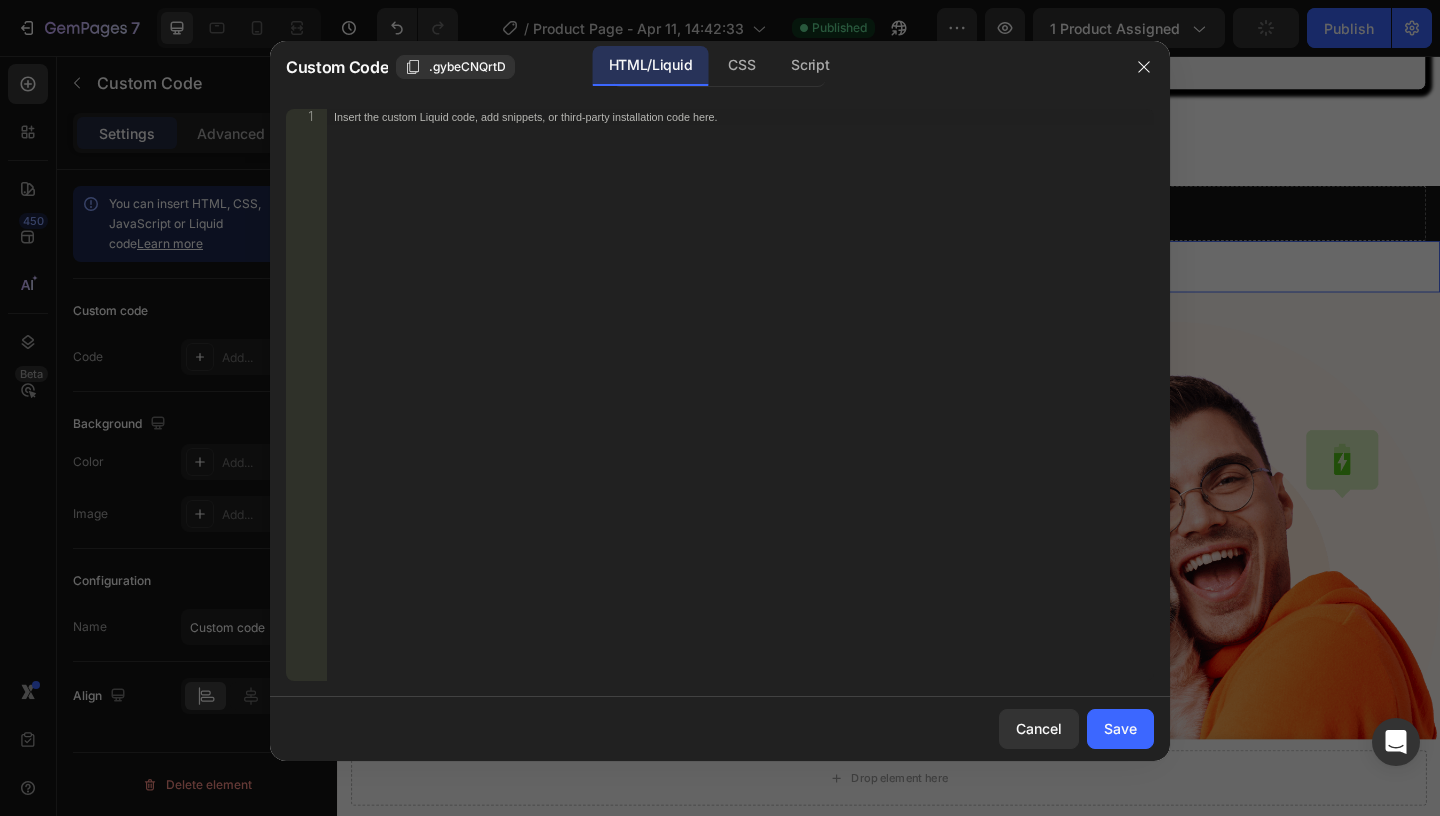 click on "Insert the custom Liquid code, add snippets, or third-party installation code here." at bounding box center (740, 411) 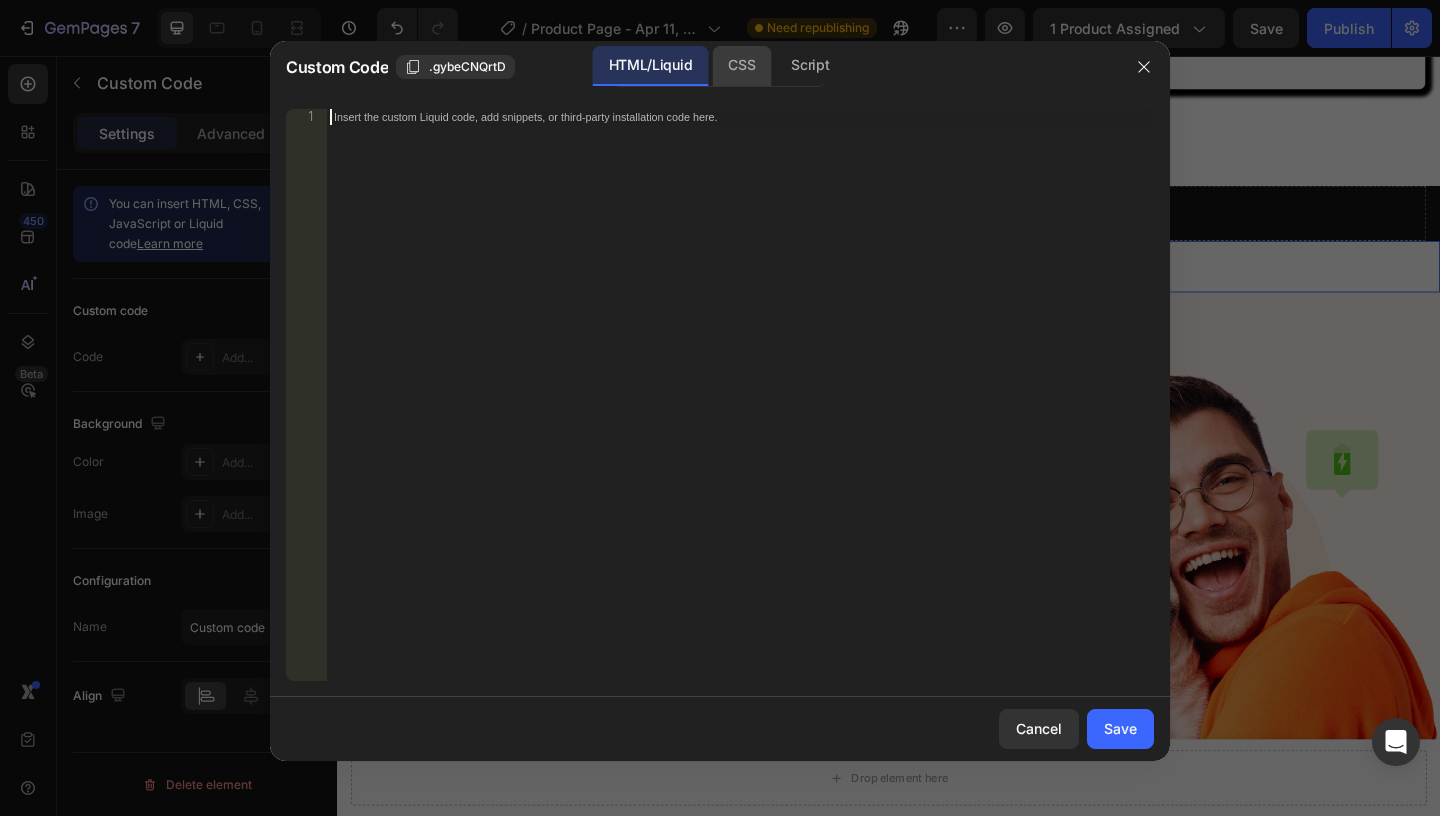click on "CSS" 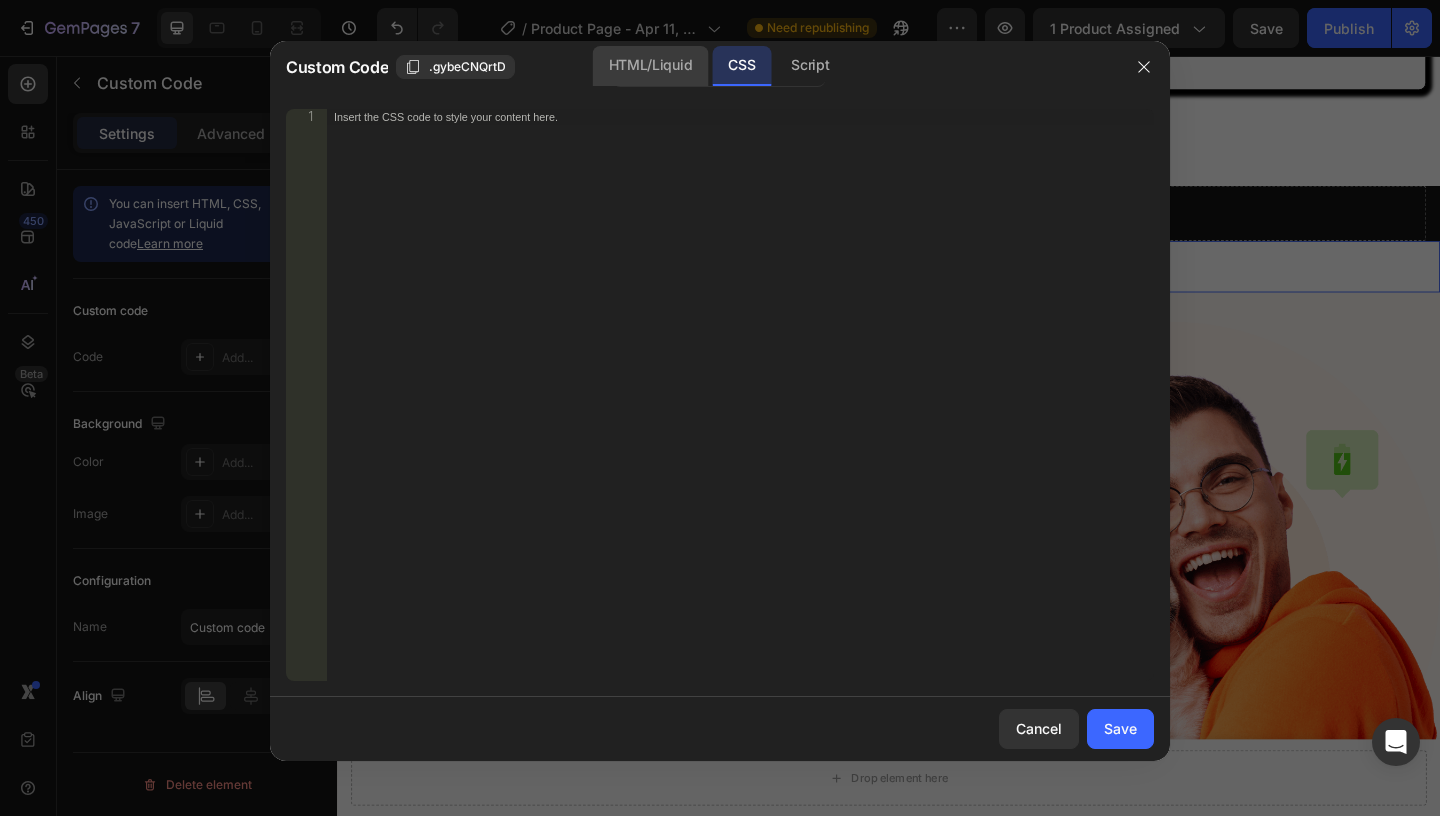 click on "HTML/Liquid" 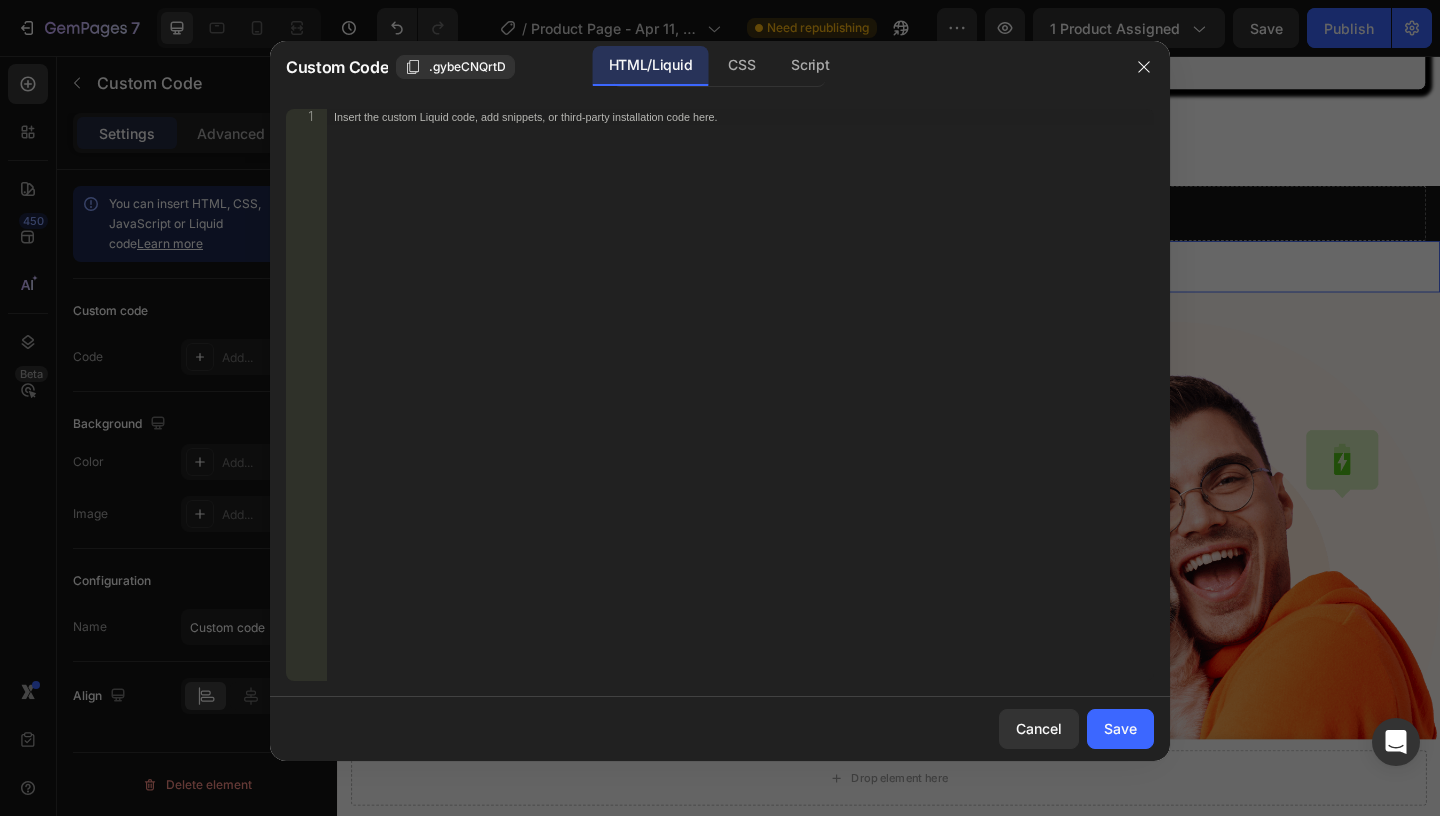 click on "Insert the custom Liquid code, add snippets, or third-party installation code here." at bounding box center (740, 411) 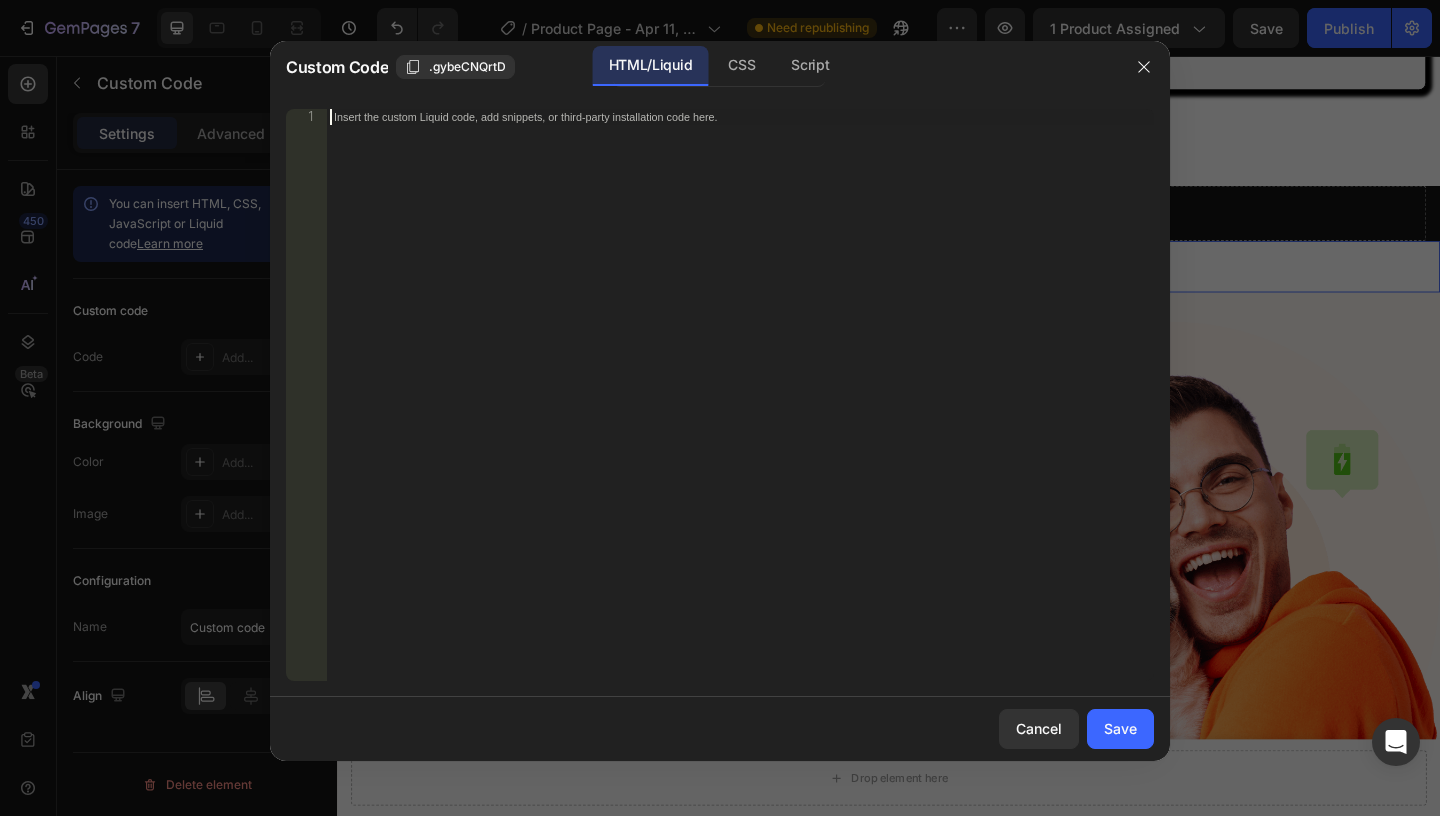 paste on "</section>" 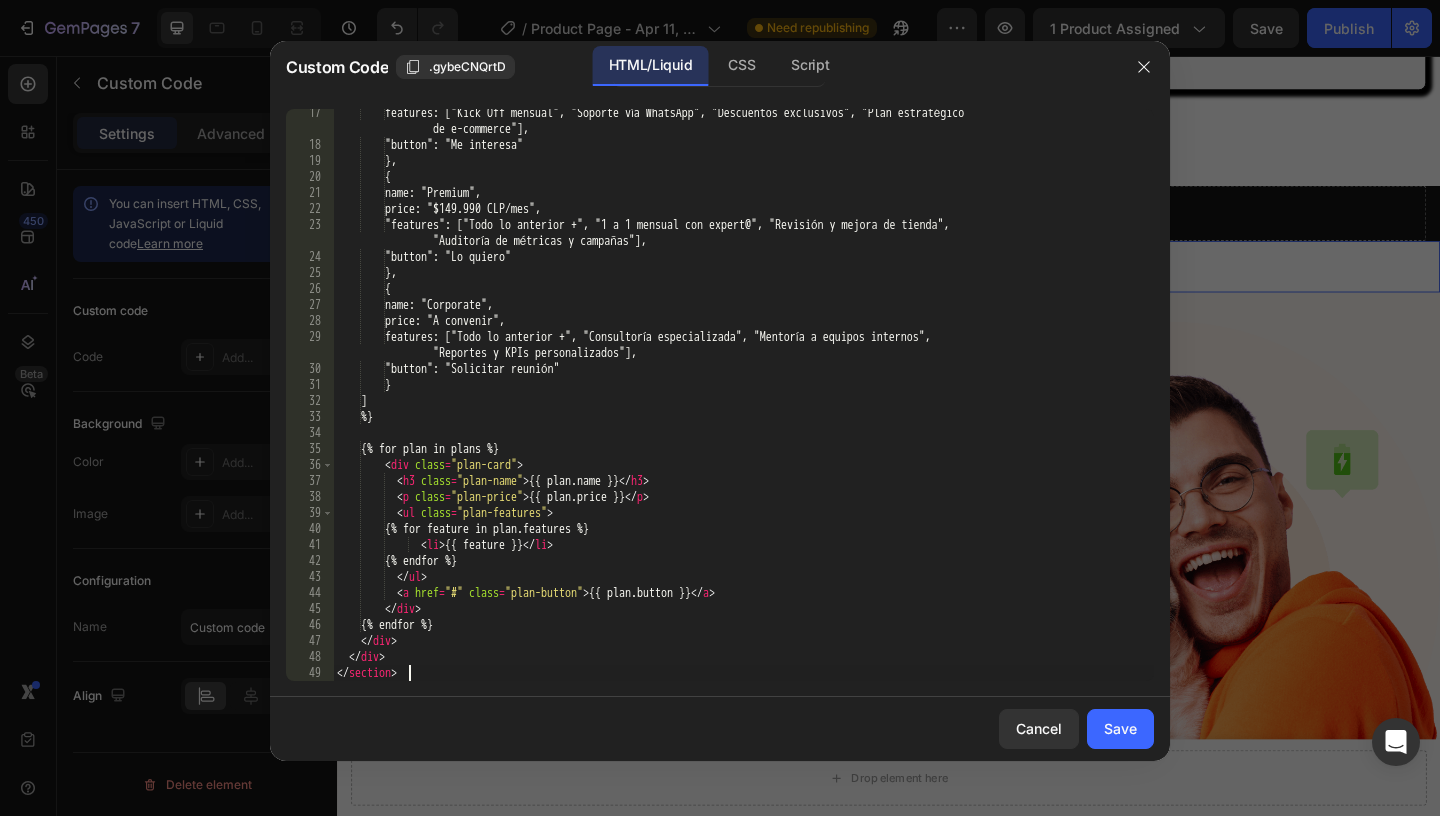 scroll, scrollTop: 276, scrollLeft: 0, axis: vertical 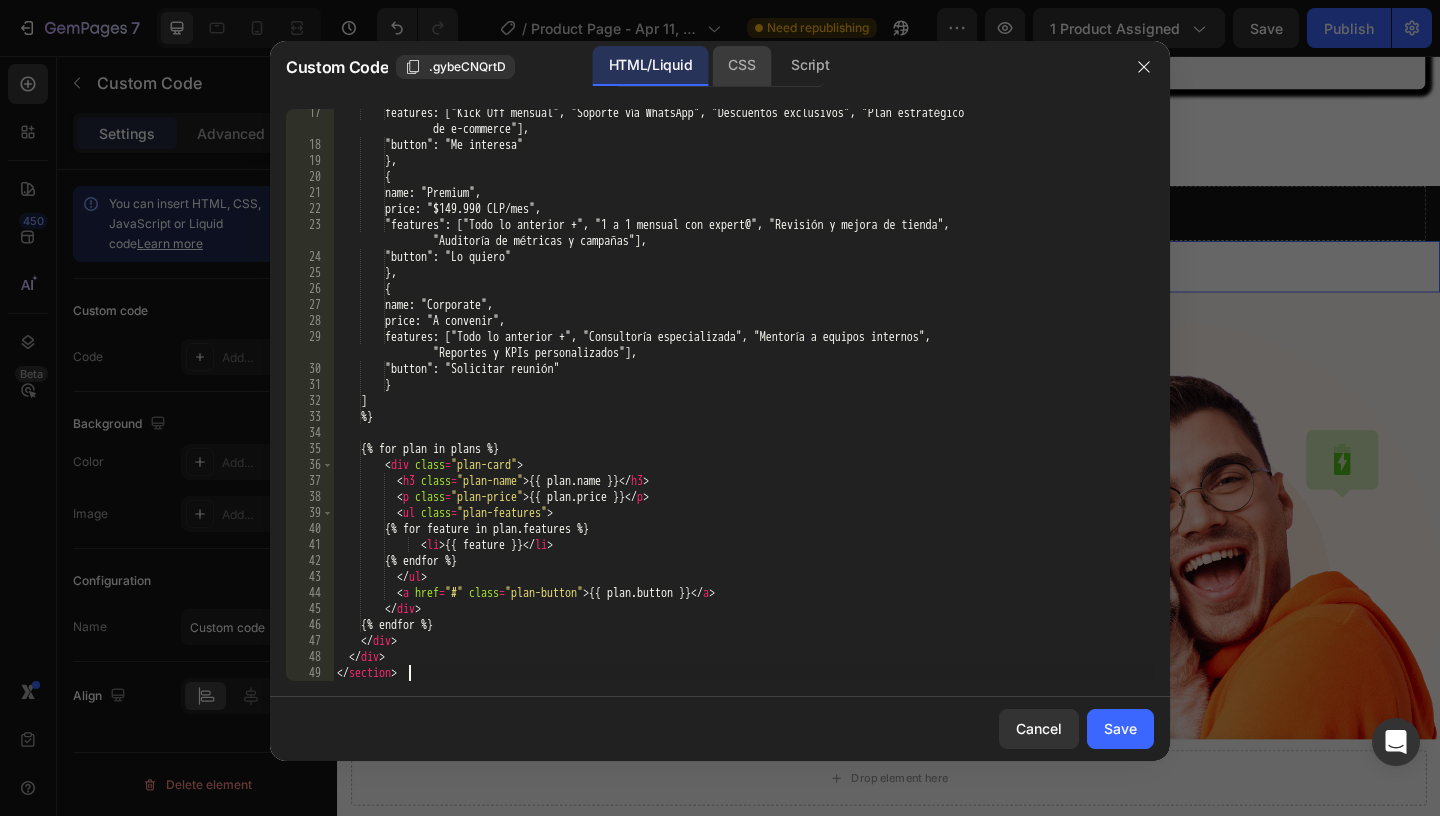 click on "CSS" 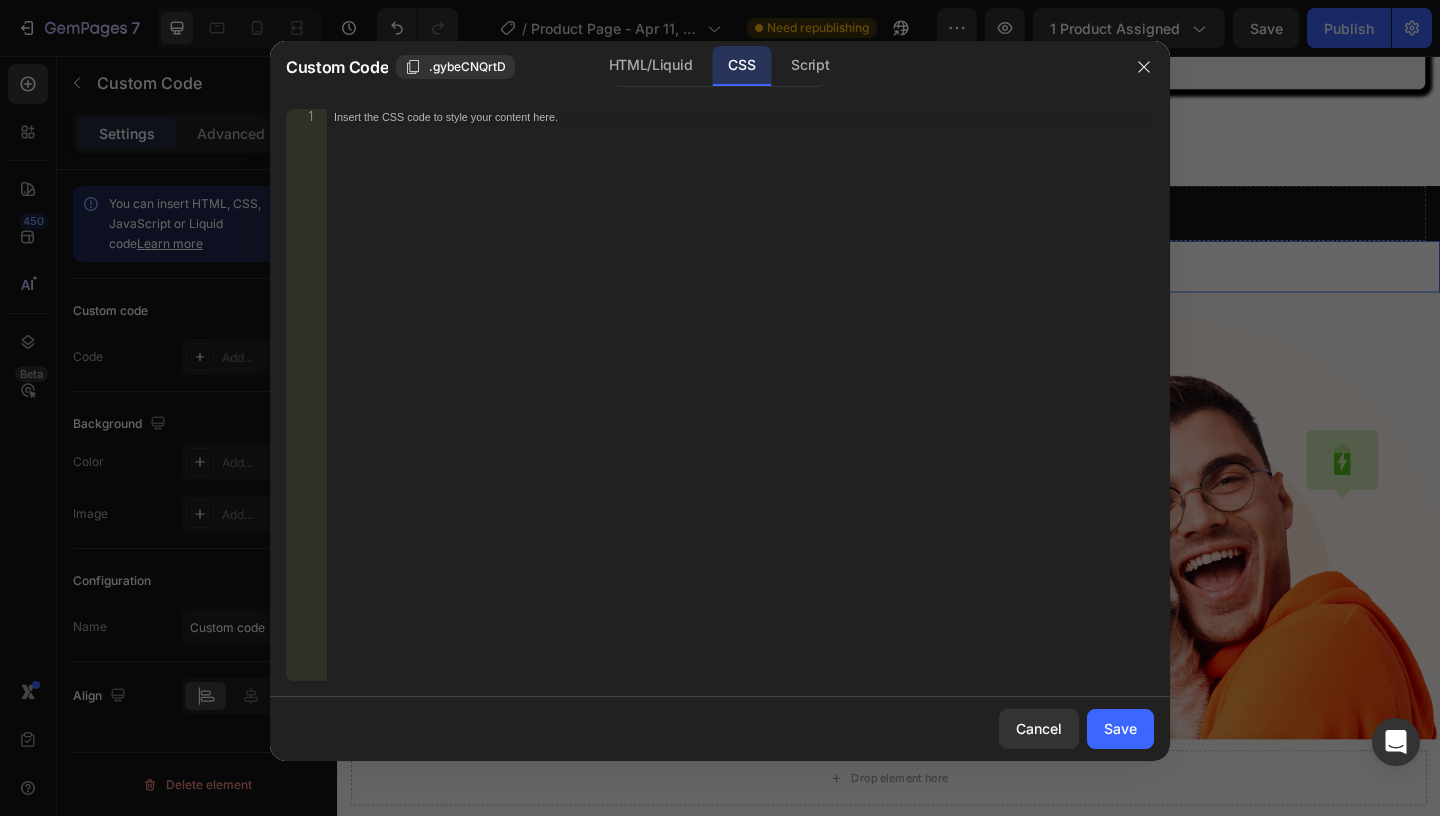 click on "Insert the CSS code to style your content here." at bounding box center [740, 411] 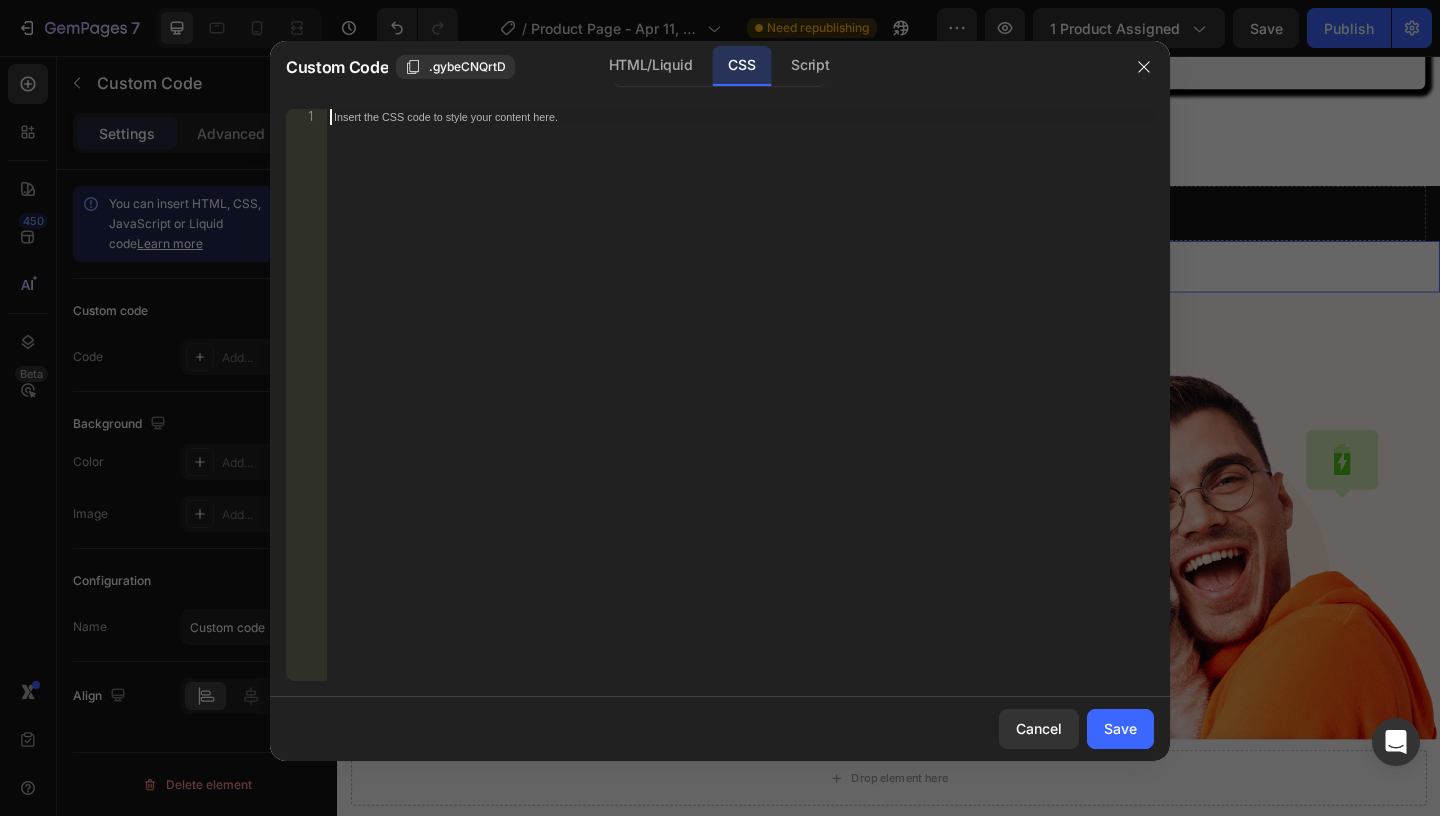 paste on "}" 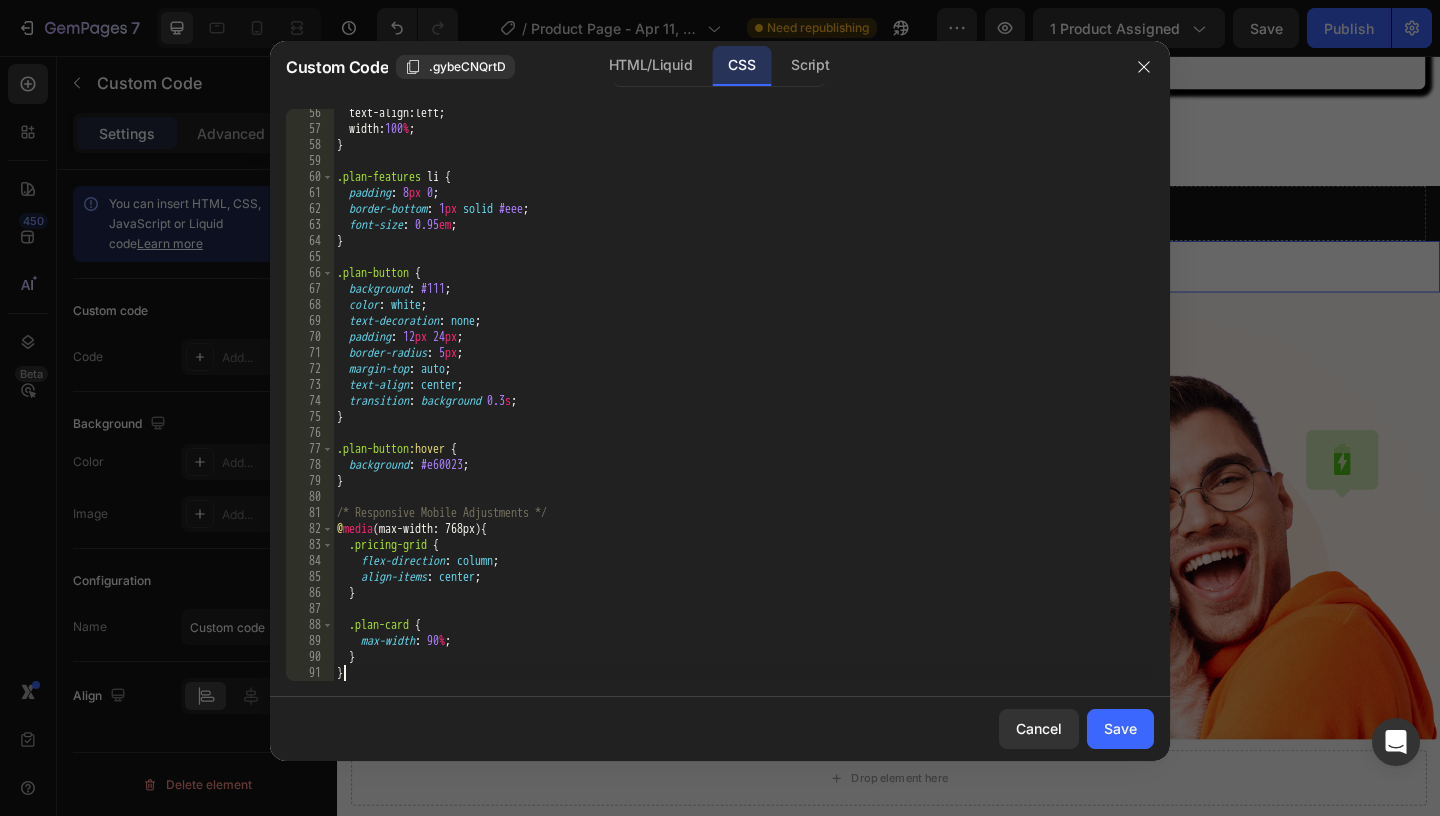 scroll, scrollTop: 884, scrollLeft: 0, axis: vertical 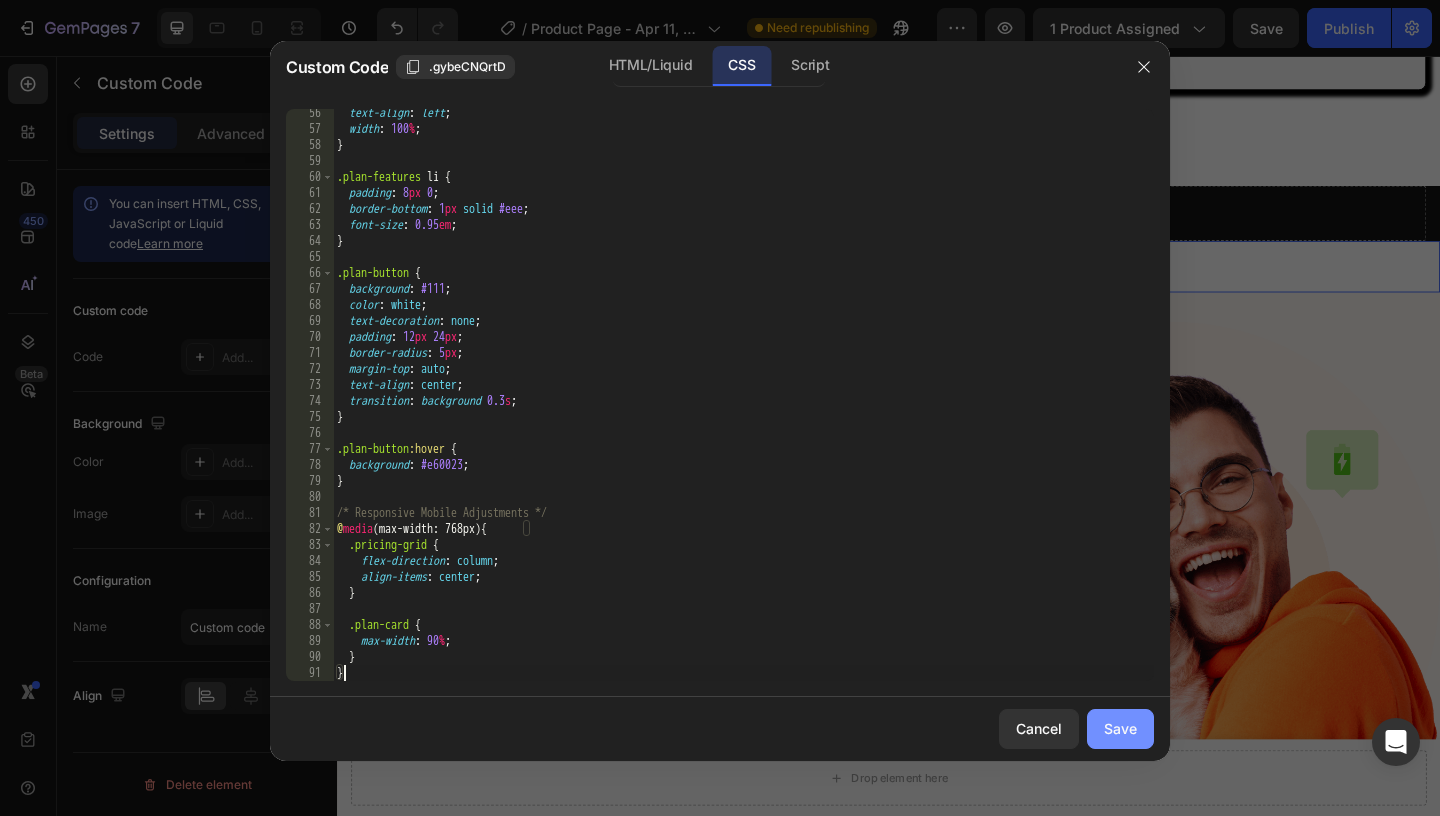 click on "Save" at bounding box center [1120, 728] 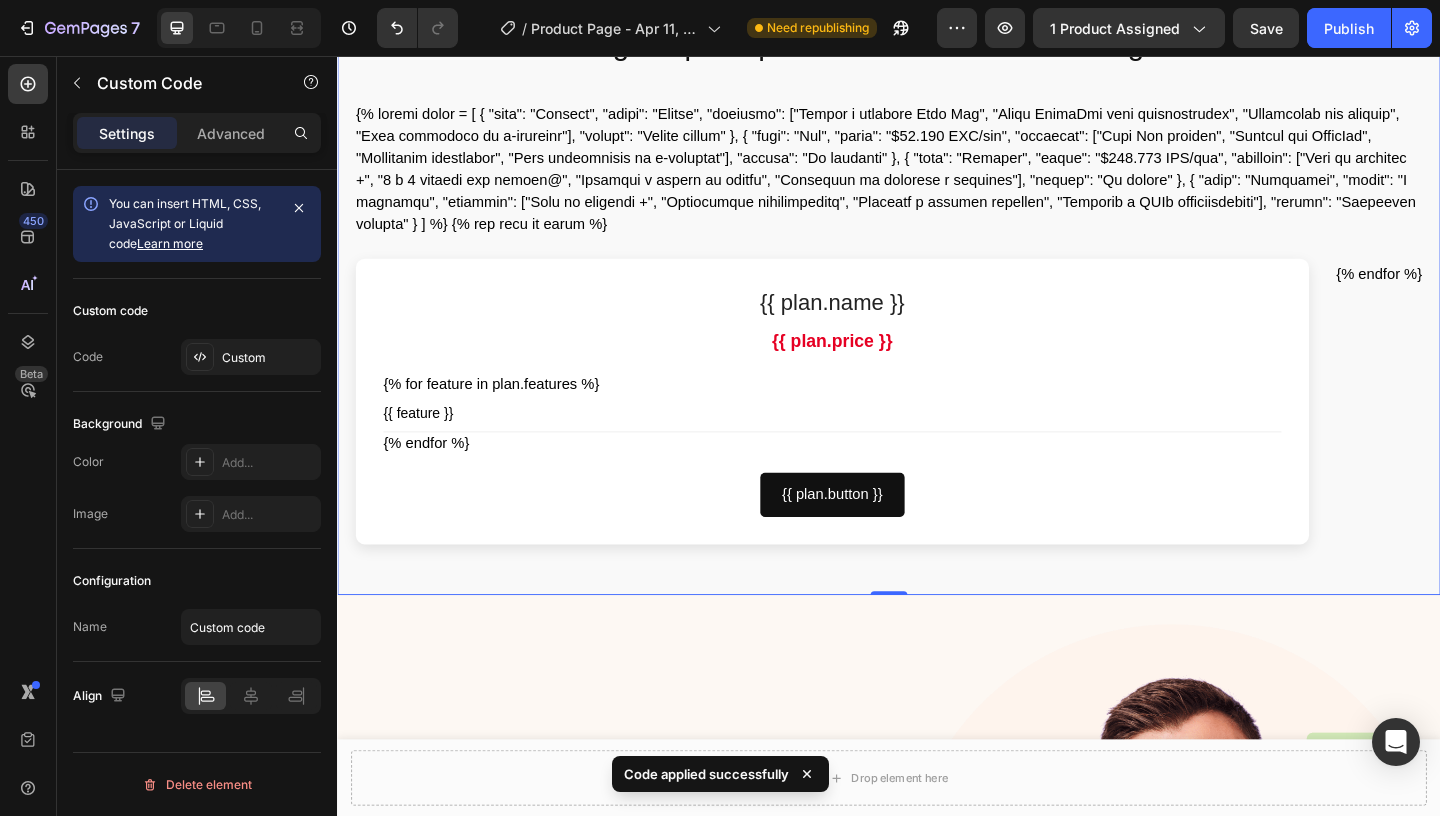 scroll, scrollTop: 1804, scrollLeft: 0, axis: vertical 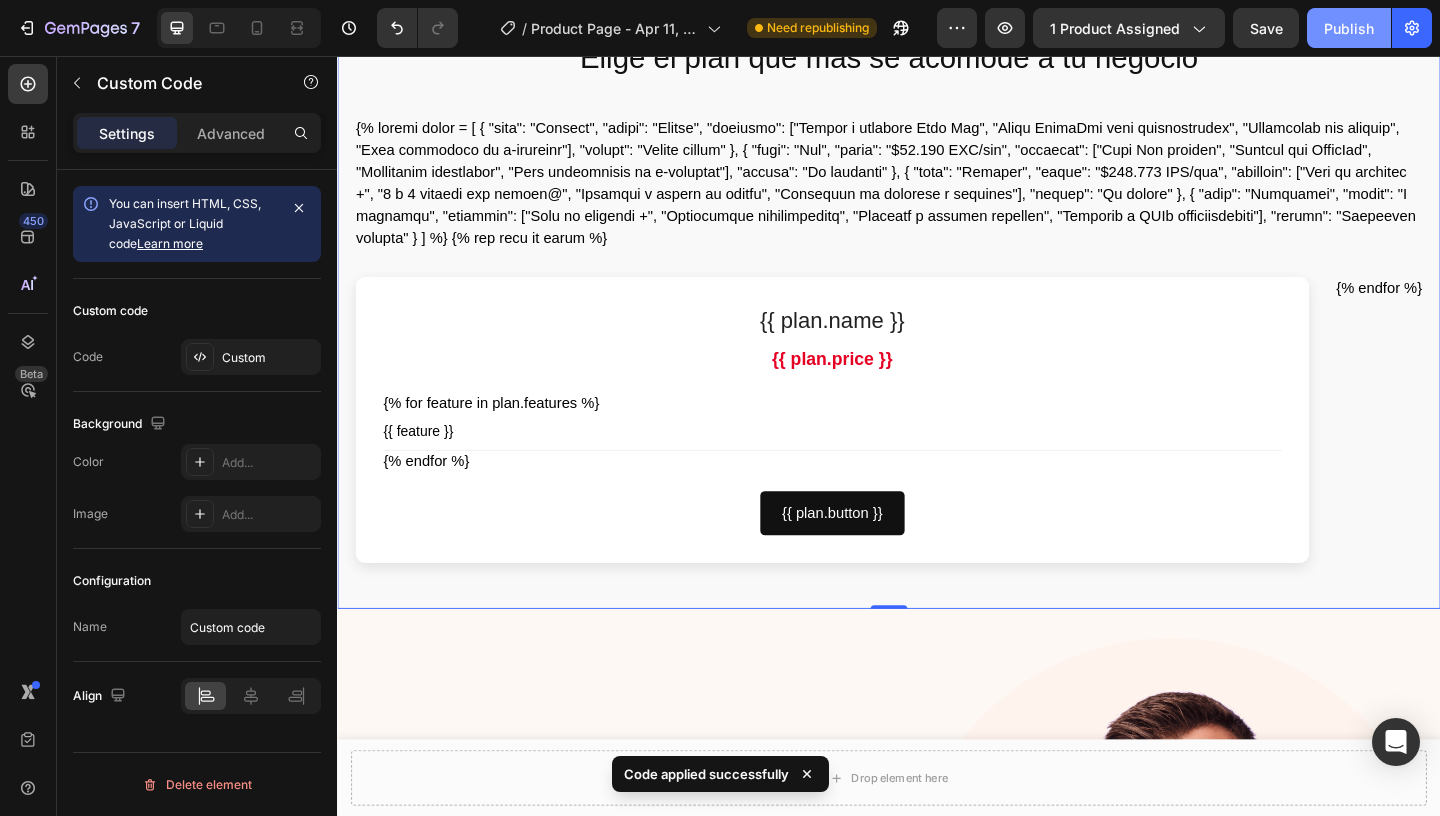 click on "Publish" 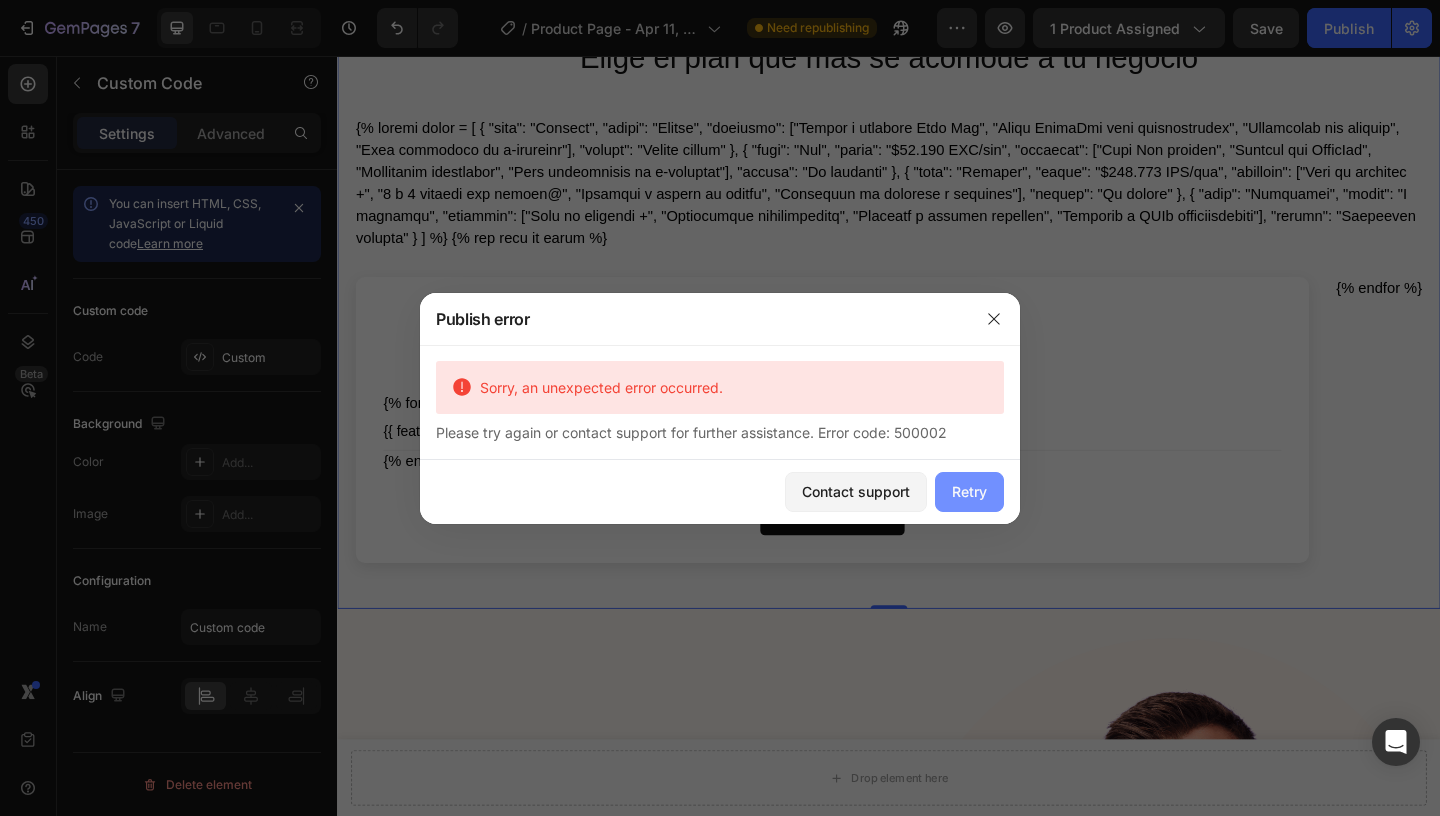 click on "Retry" at bounding box center [969, 492] 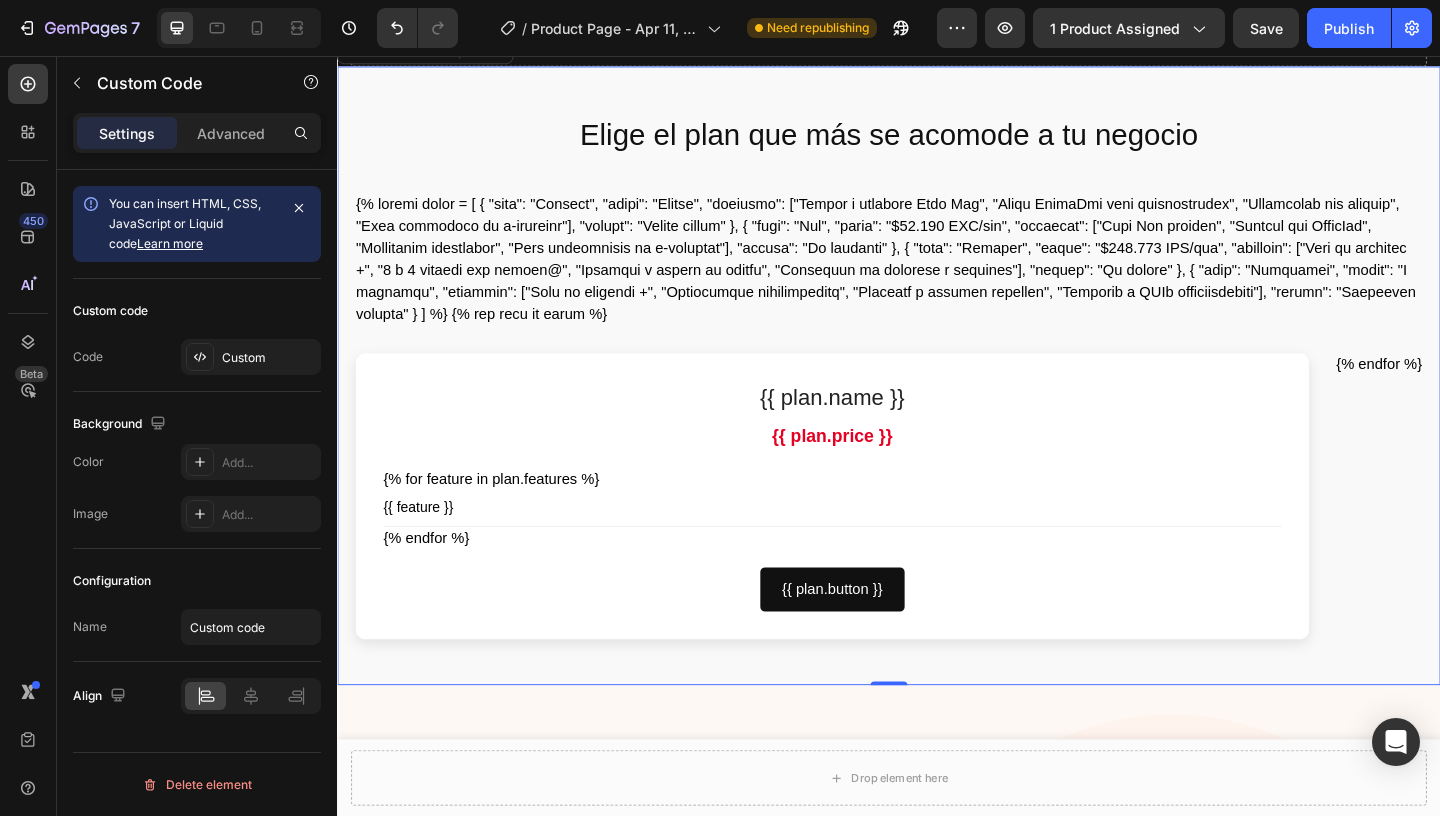 scroll, scrollTop: 1722, scrollLeft: 0, axis: vertical 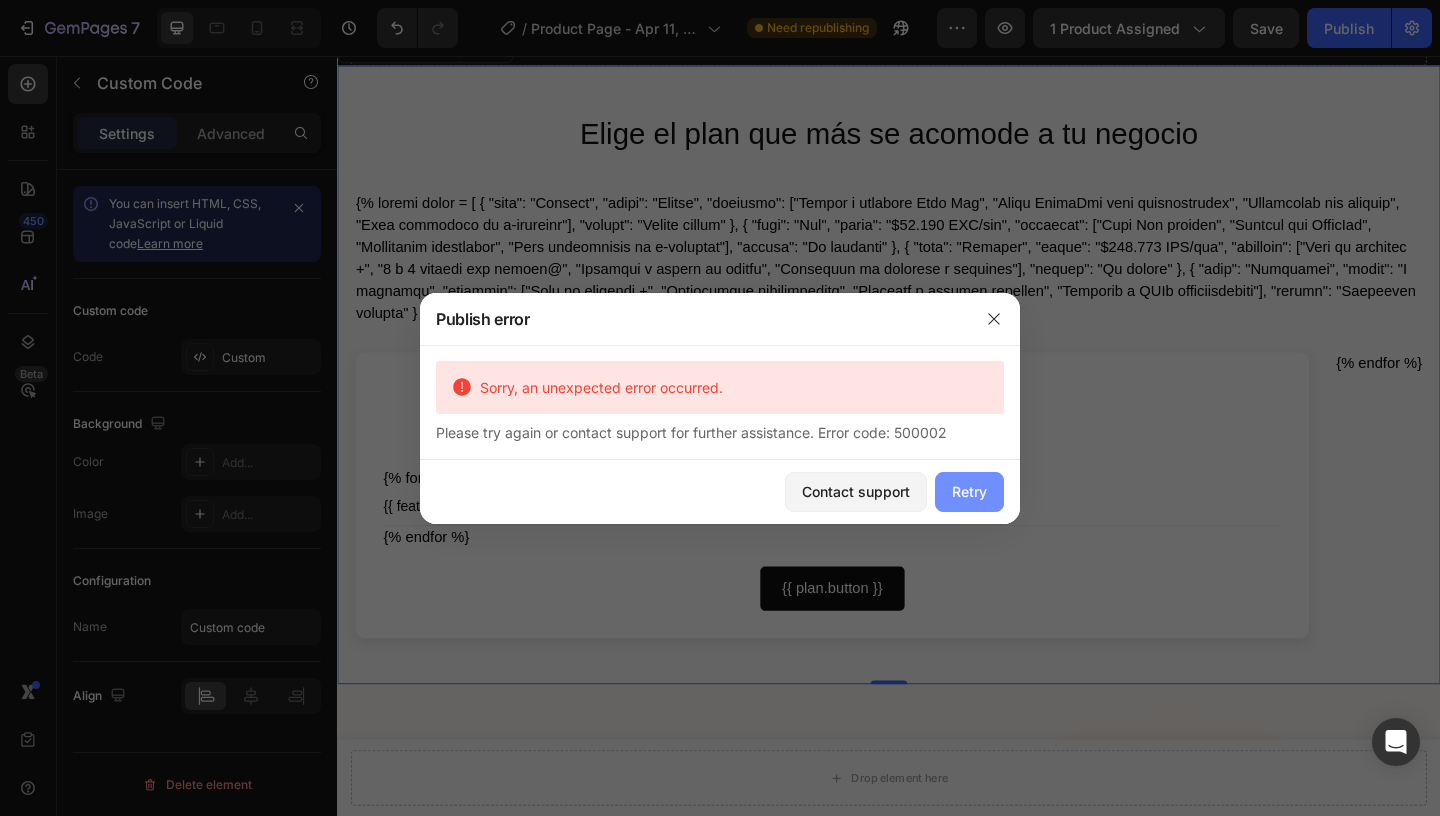 click on "Retry" at bounding box center (969, 491) 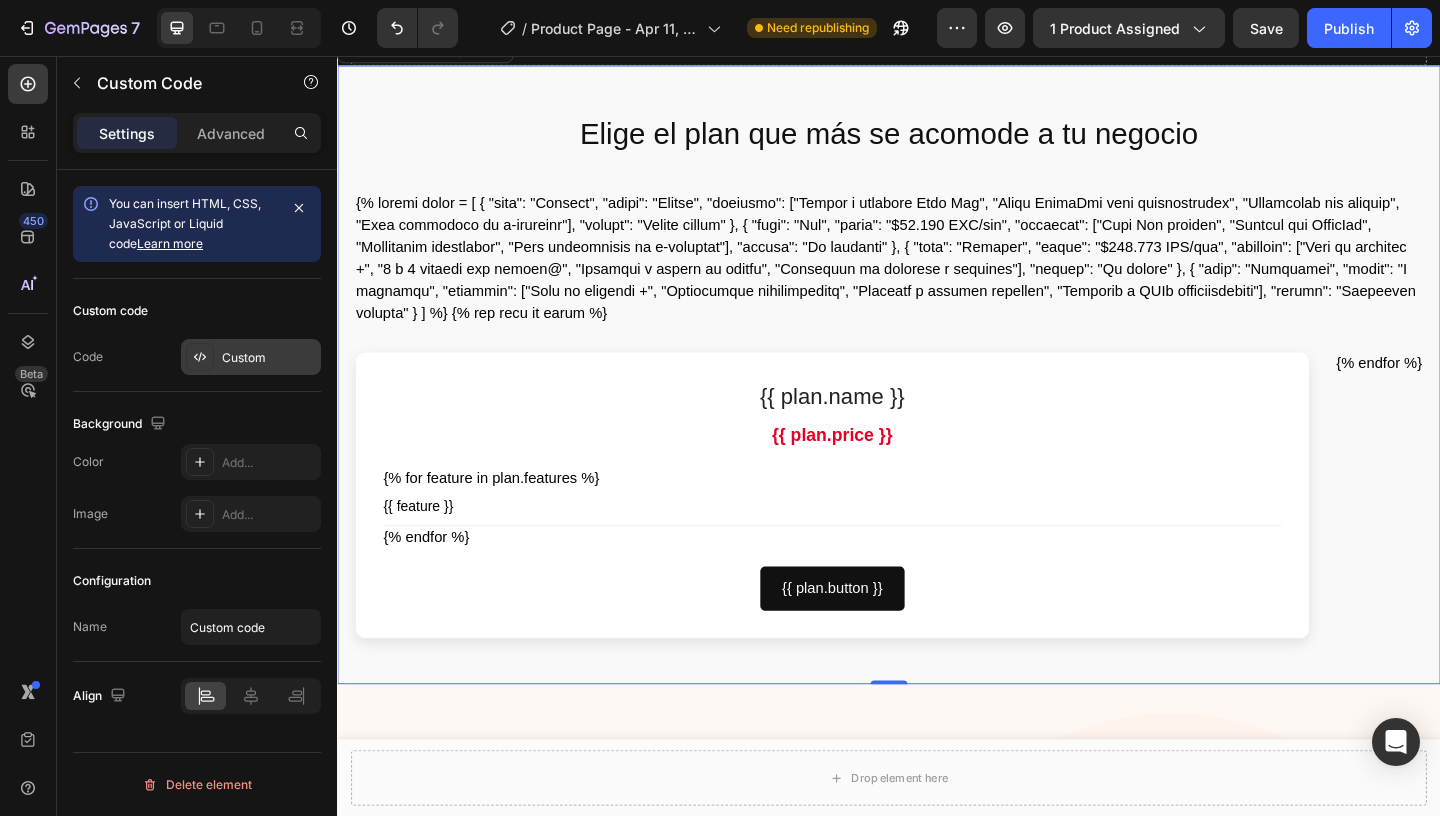 click on "Custom" at bounding box center (251, 357) 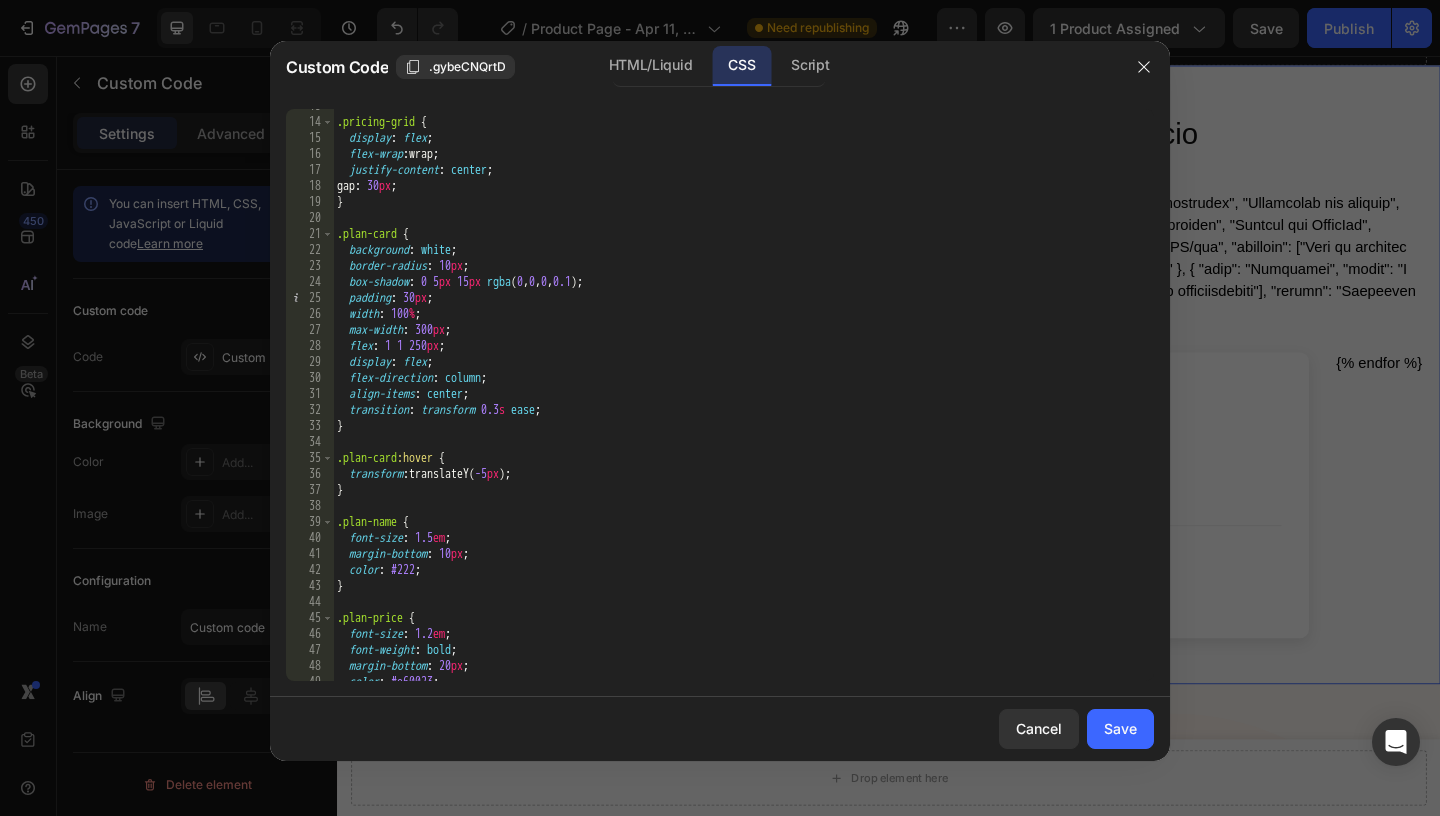 scroll, scrollTop: 395, scrollLeft: 0, axis: vertical 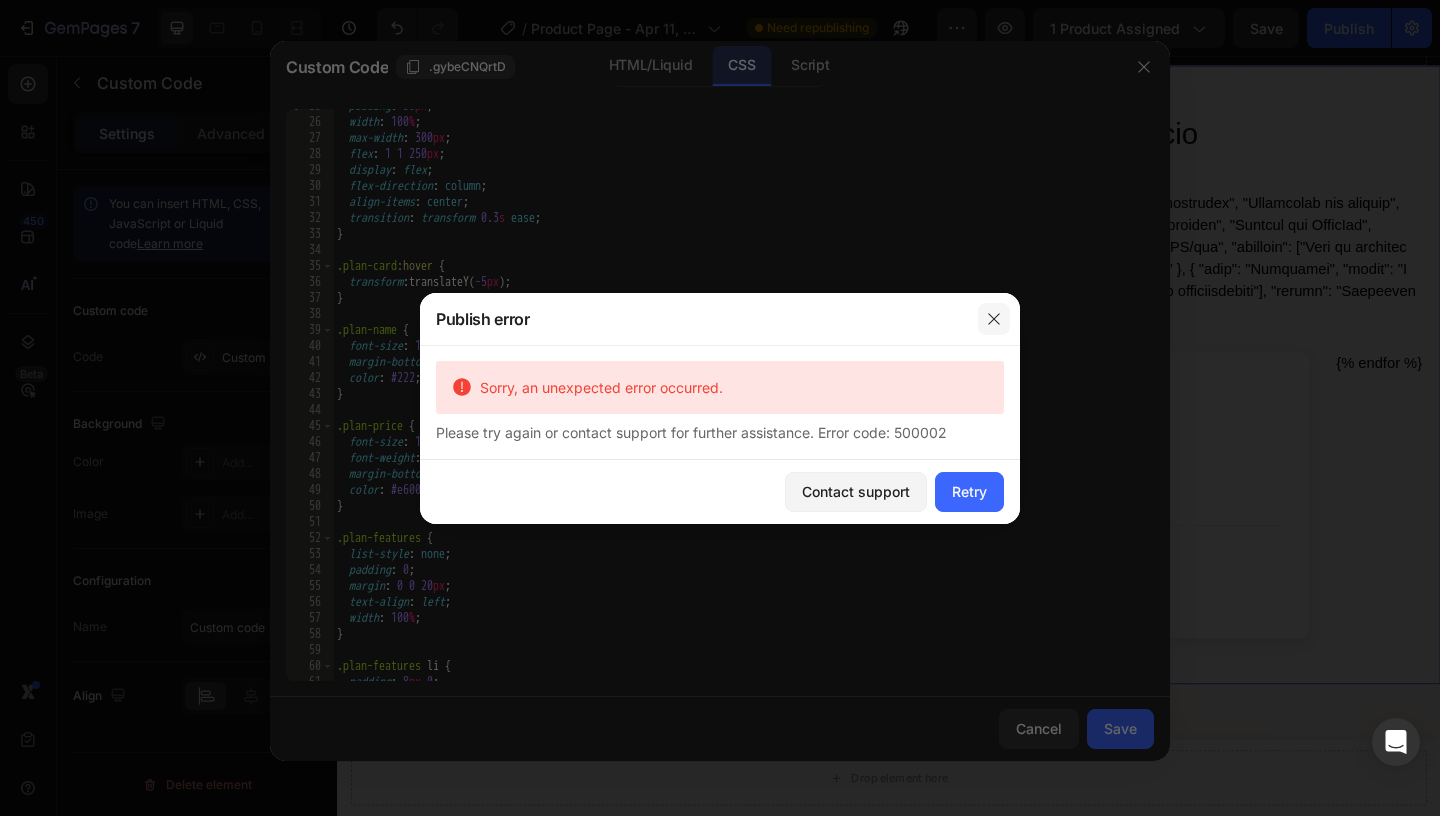 click 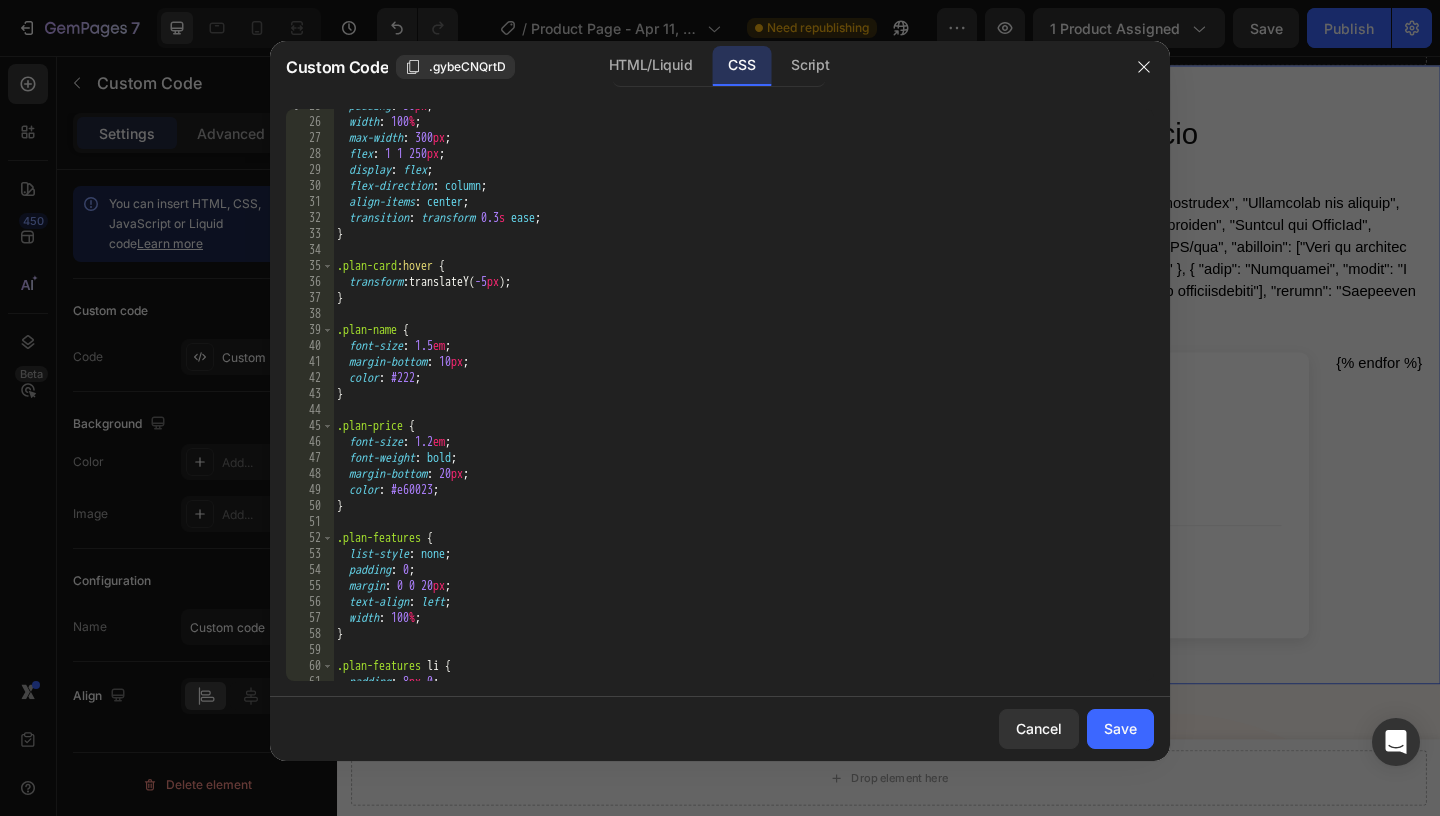 scroll, scrollTop: 884, scrollLeft: 0, axis: vertical 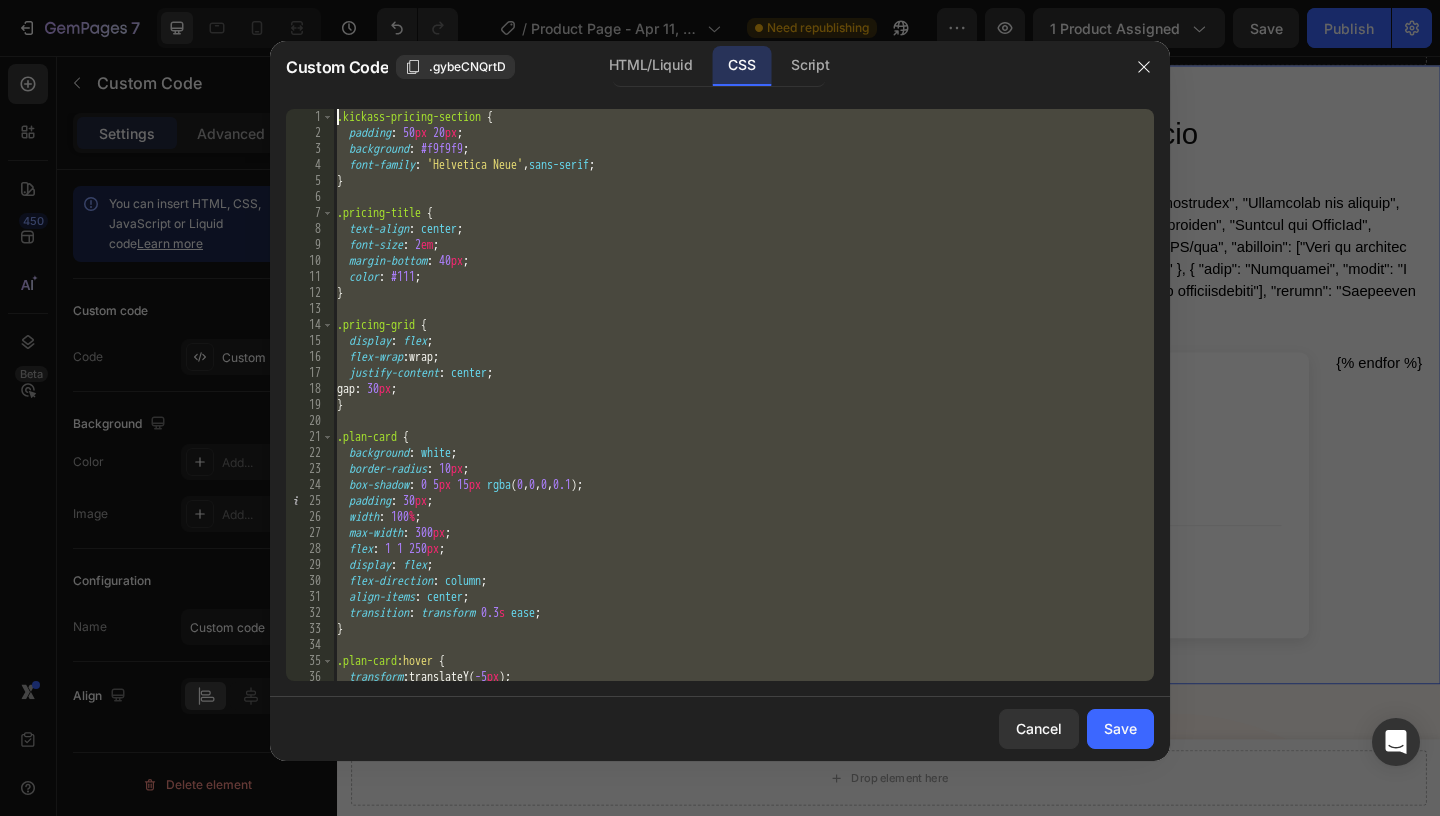 drag, startPoint x: 464, startPoint y: 676, endPoint x: 424, endPoint y: -84, distance: 761.0519 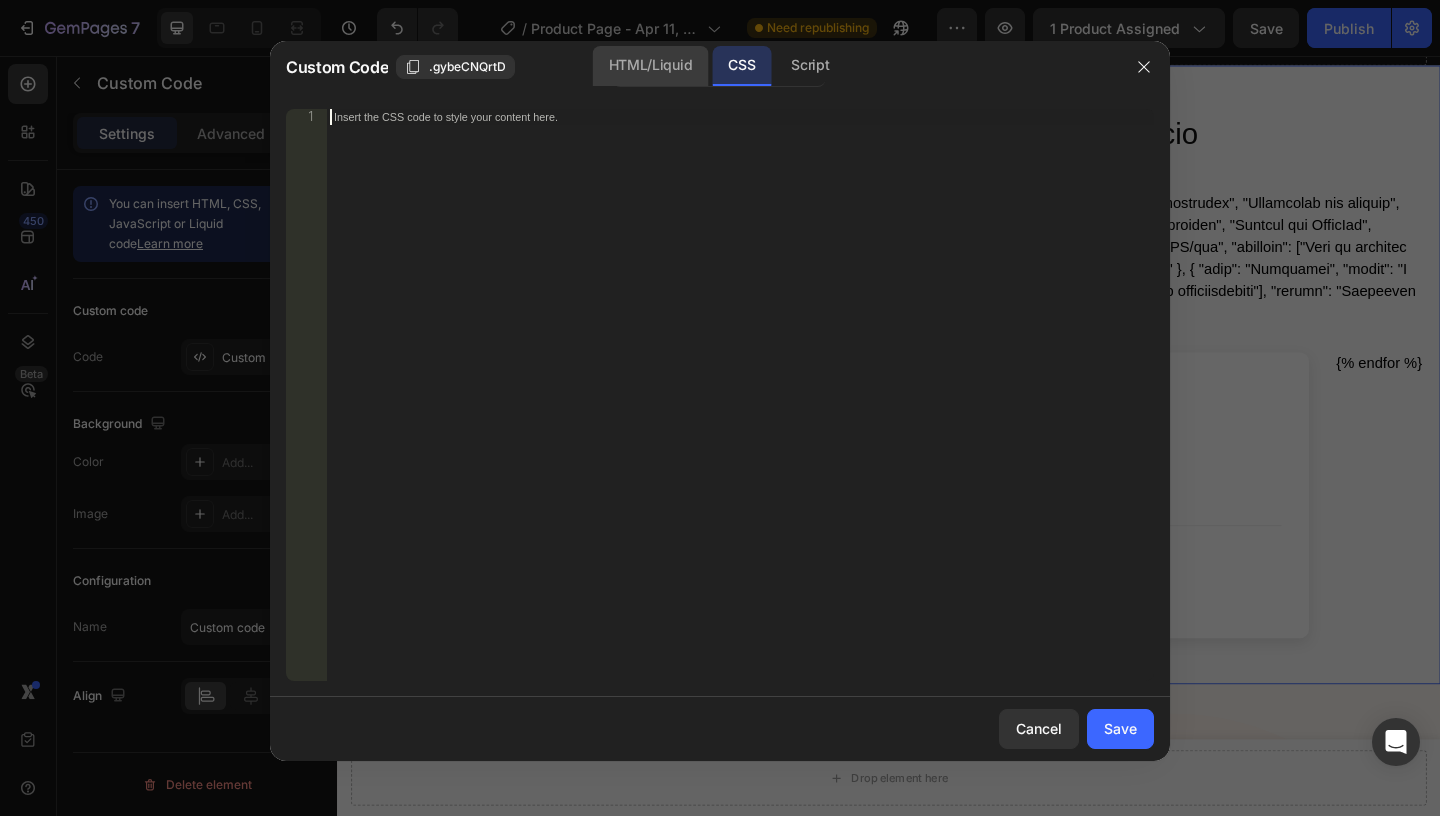 click on "HTML/Liquid" 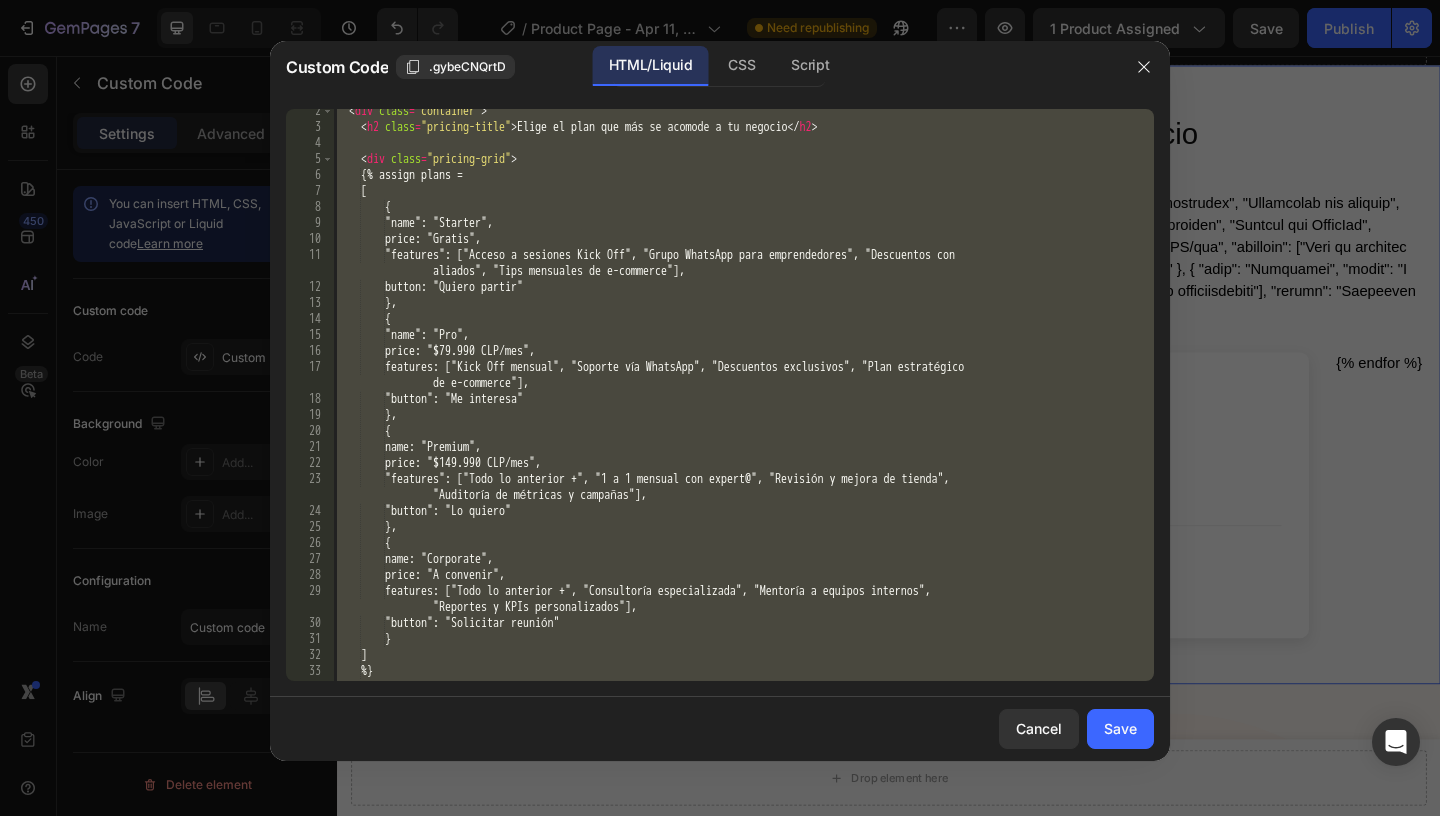 scroll, scrollTop: 0, scrollLeft: 0, axis: both 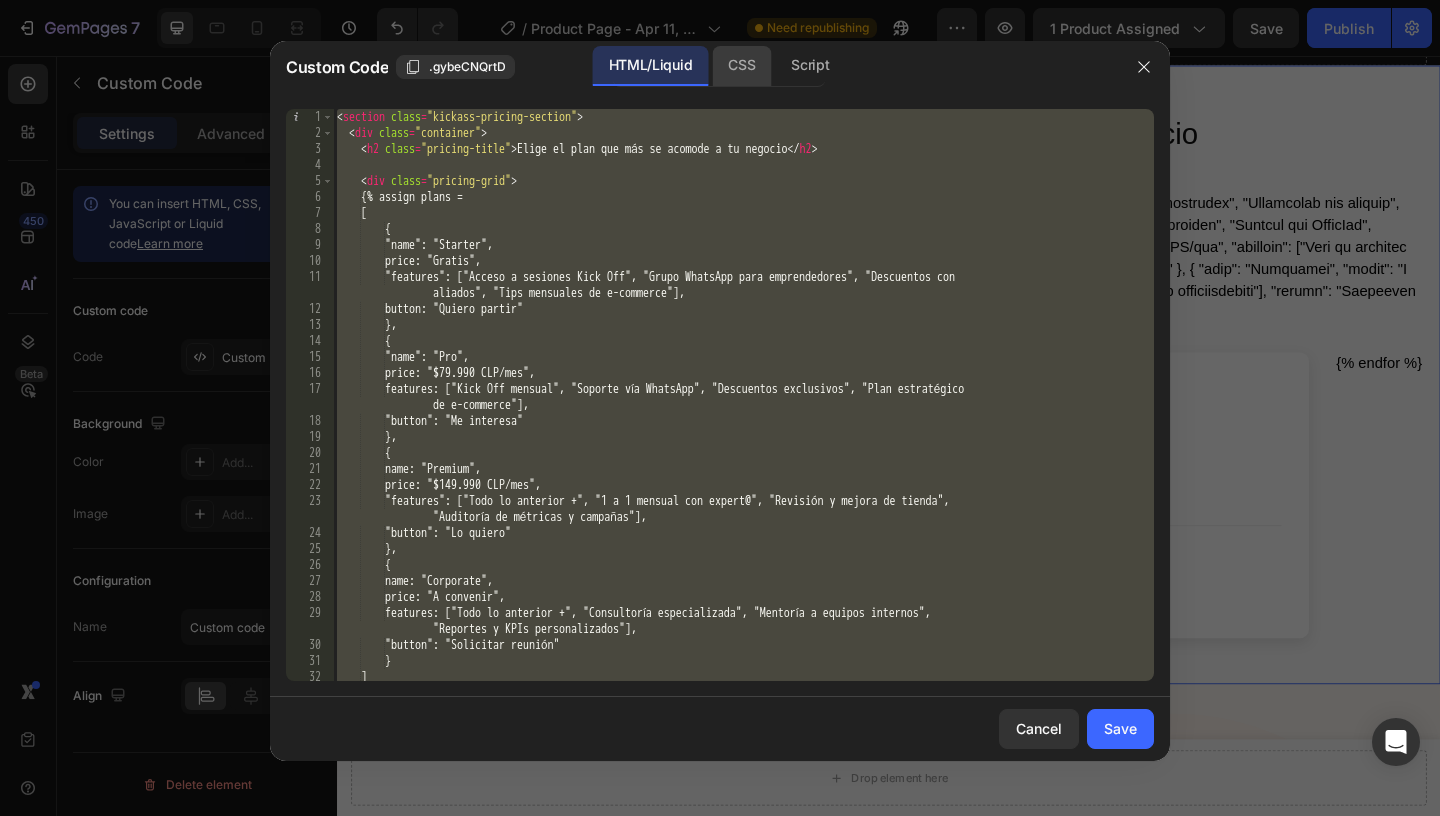 click on "CSS" 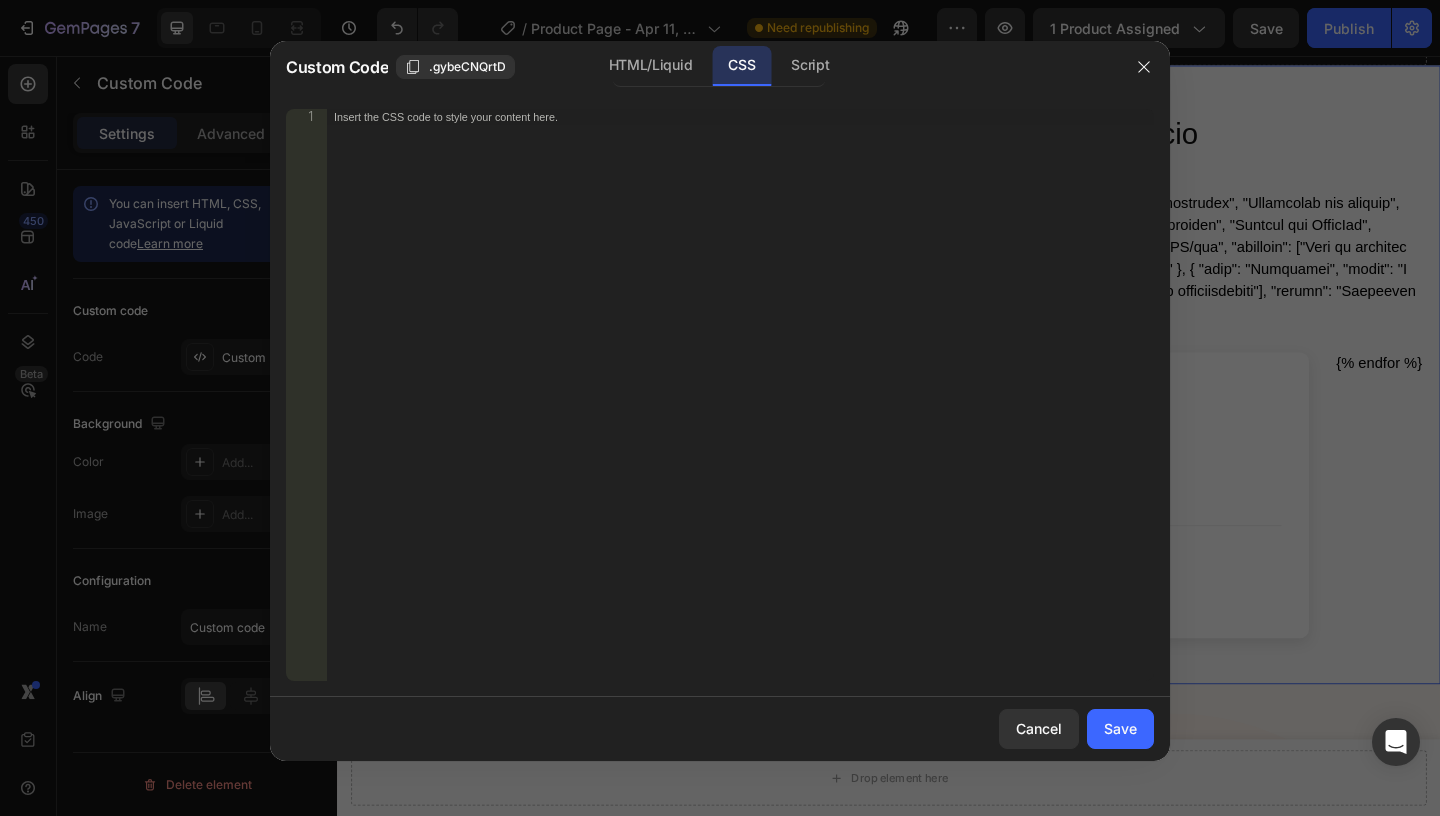 click on "Insert the CSS code to style your content here." at bounding box center (740, 411) 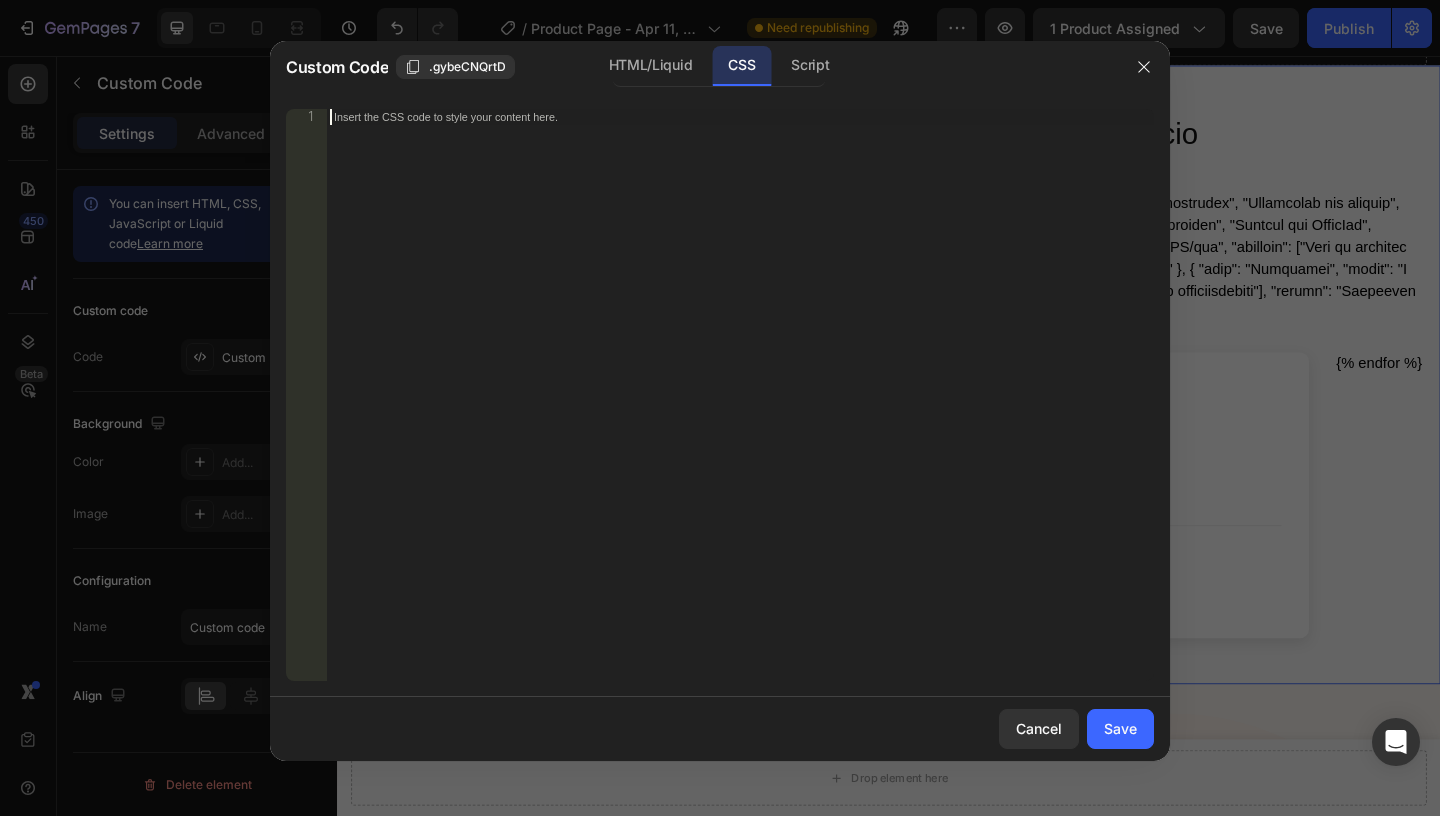 paste on "}" 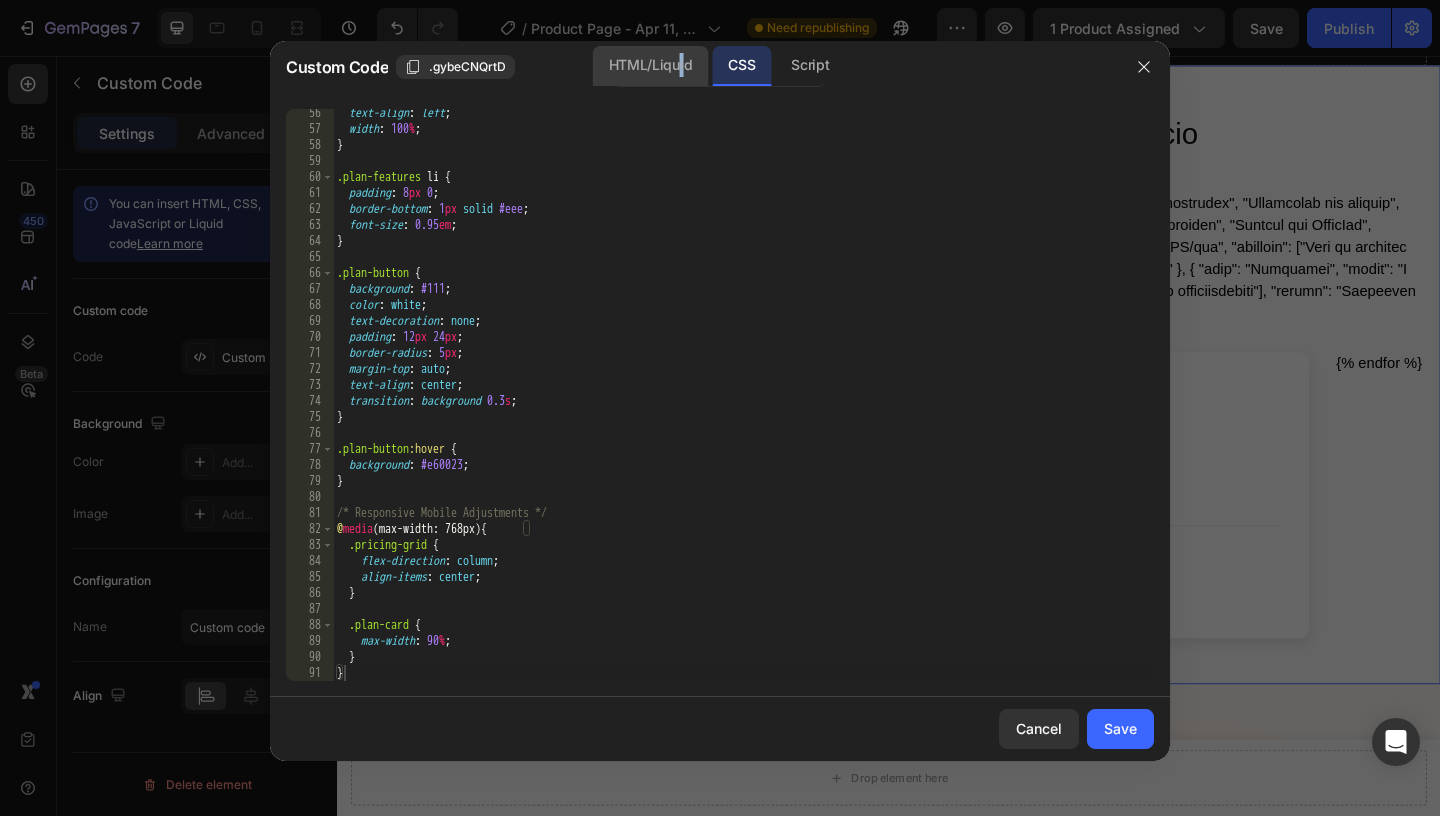 click on "HTML/Liquid" 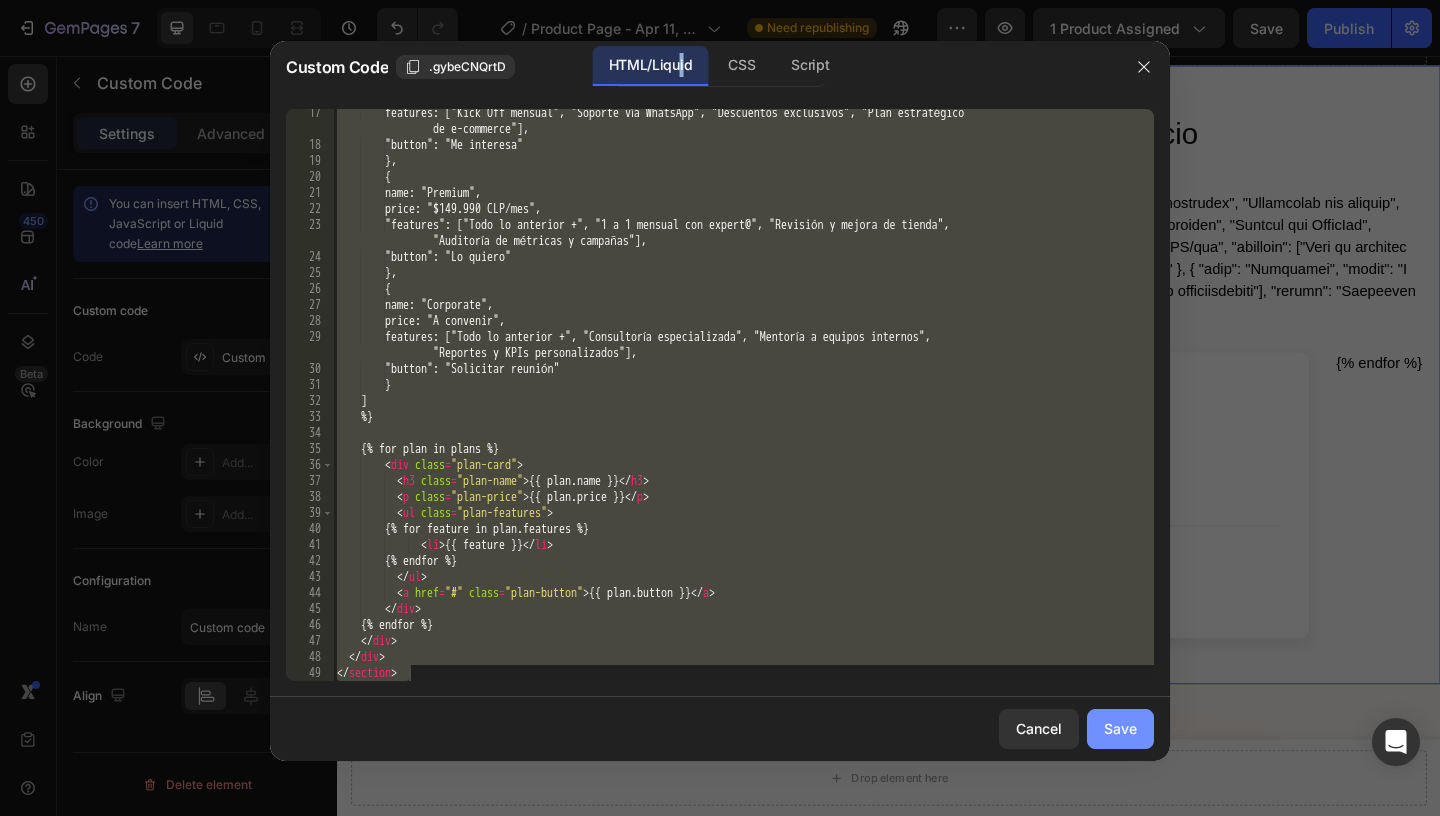 click on "Save" 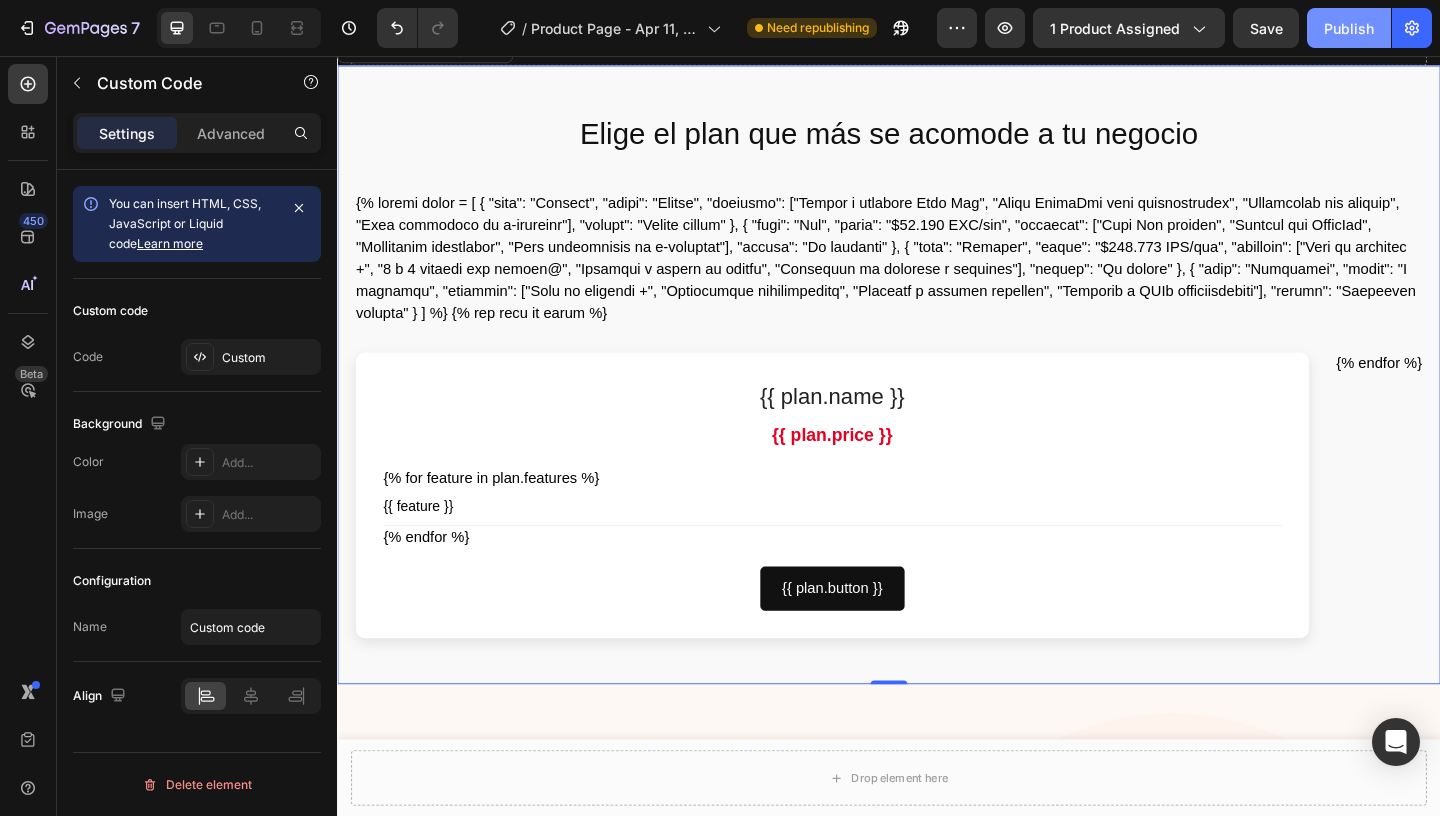 click on "Publish" at bounding box center [1349, 28] 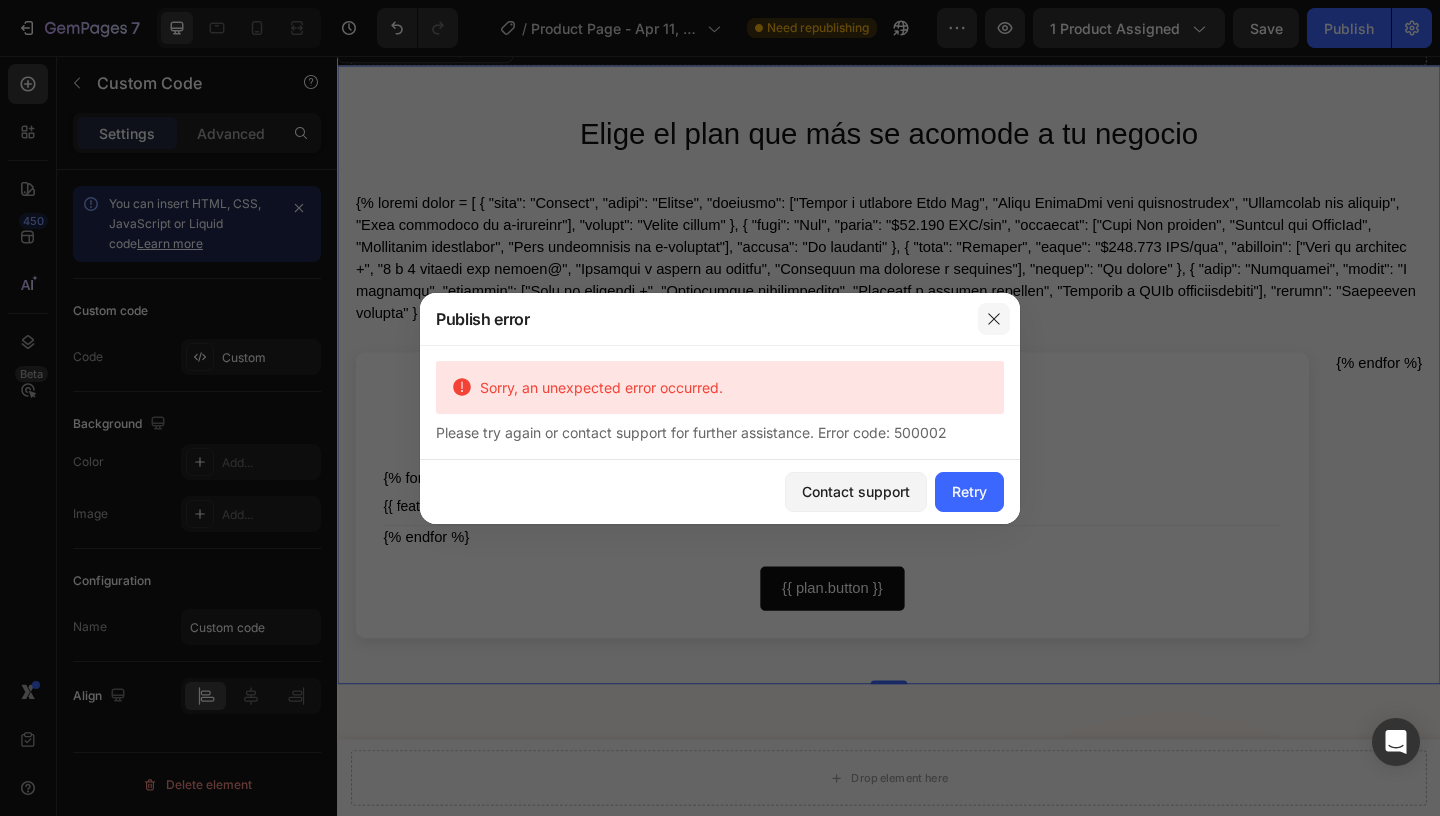 click 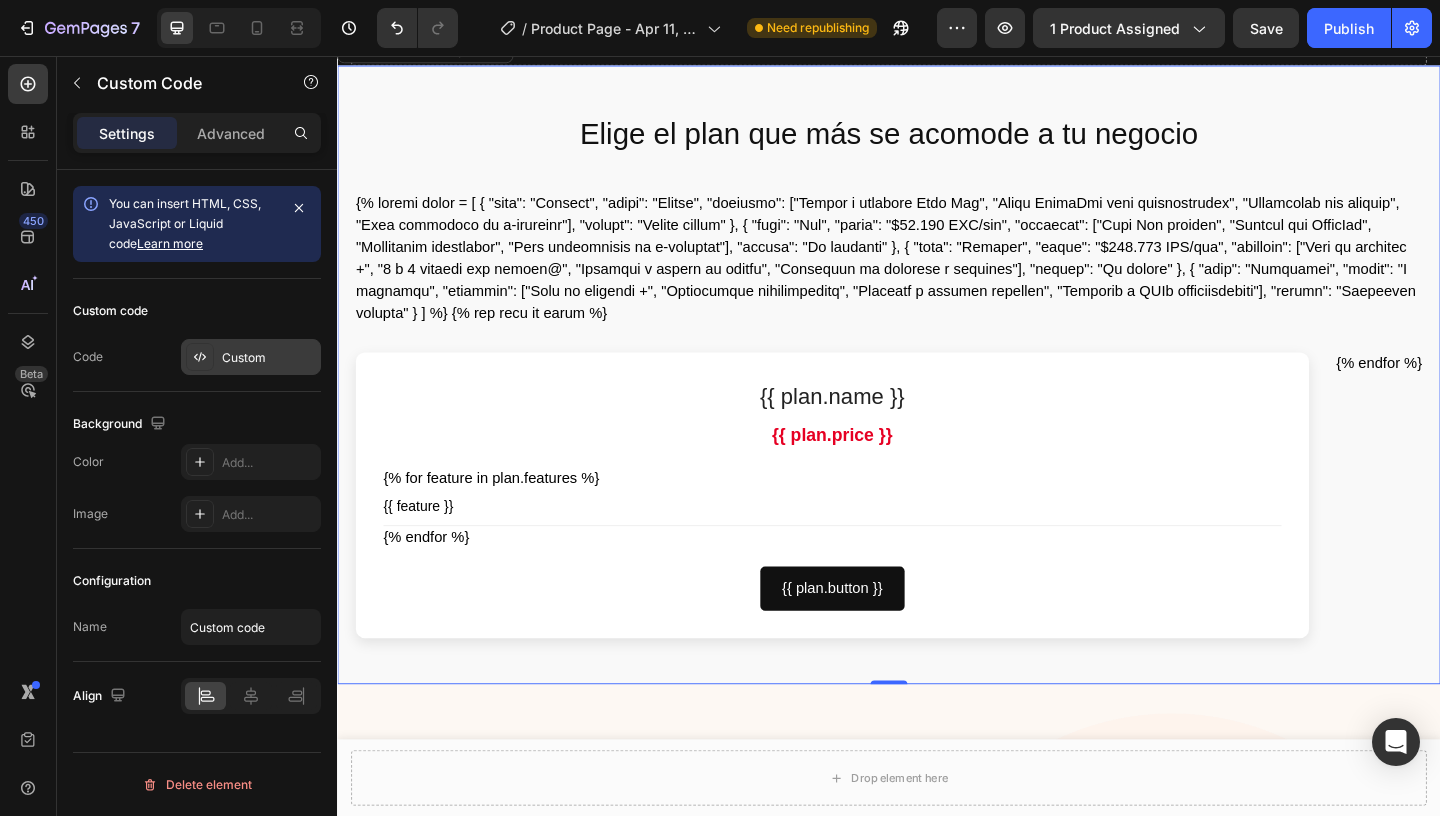 click on "Custom" at bounding box center [269, 358] 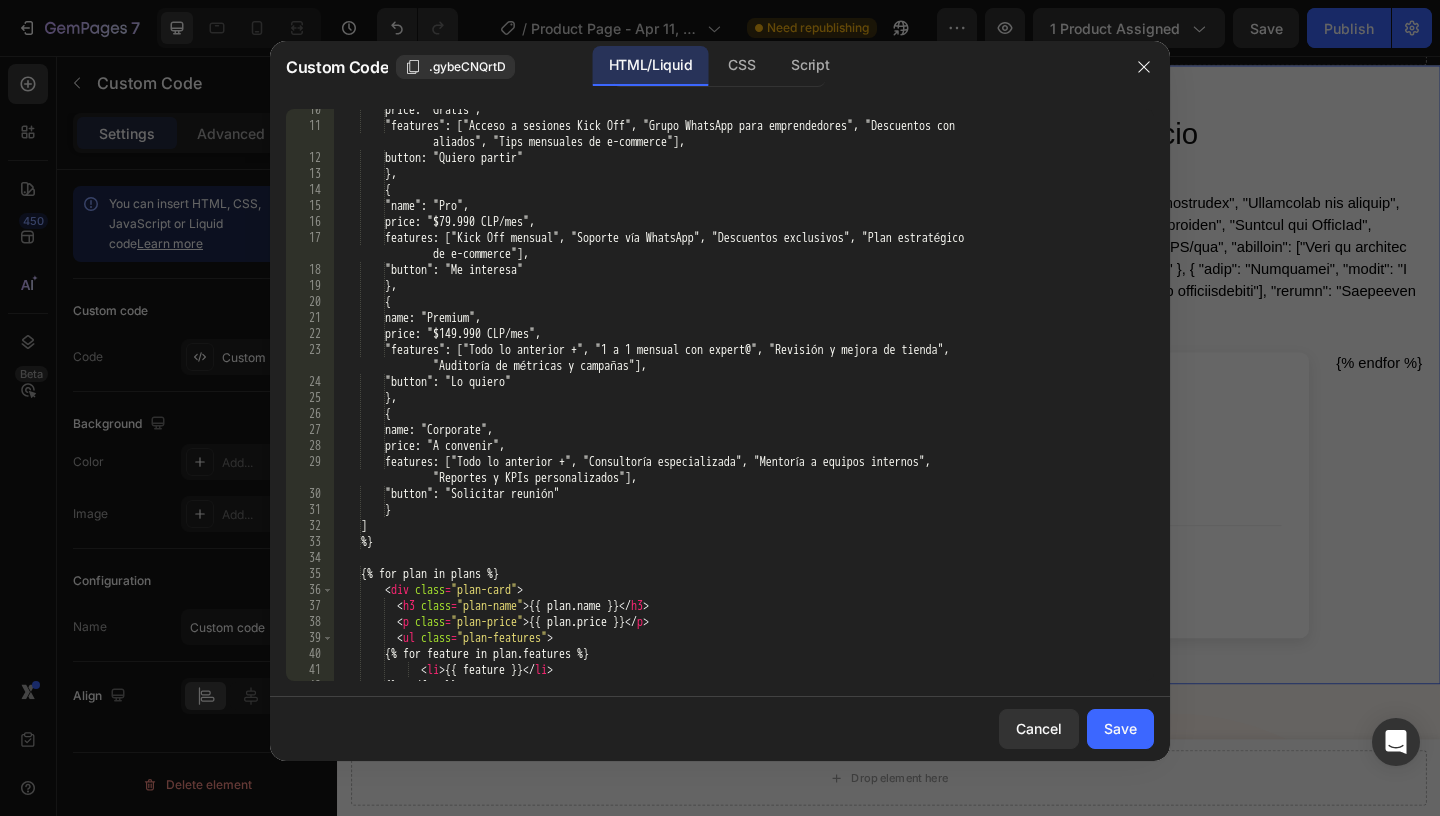scroll, scrollTop: 276, scrollLeft: 0, axis: vertical 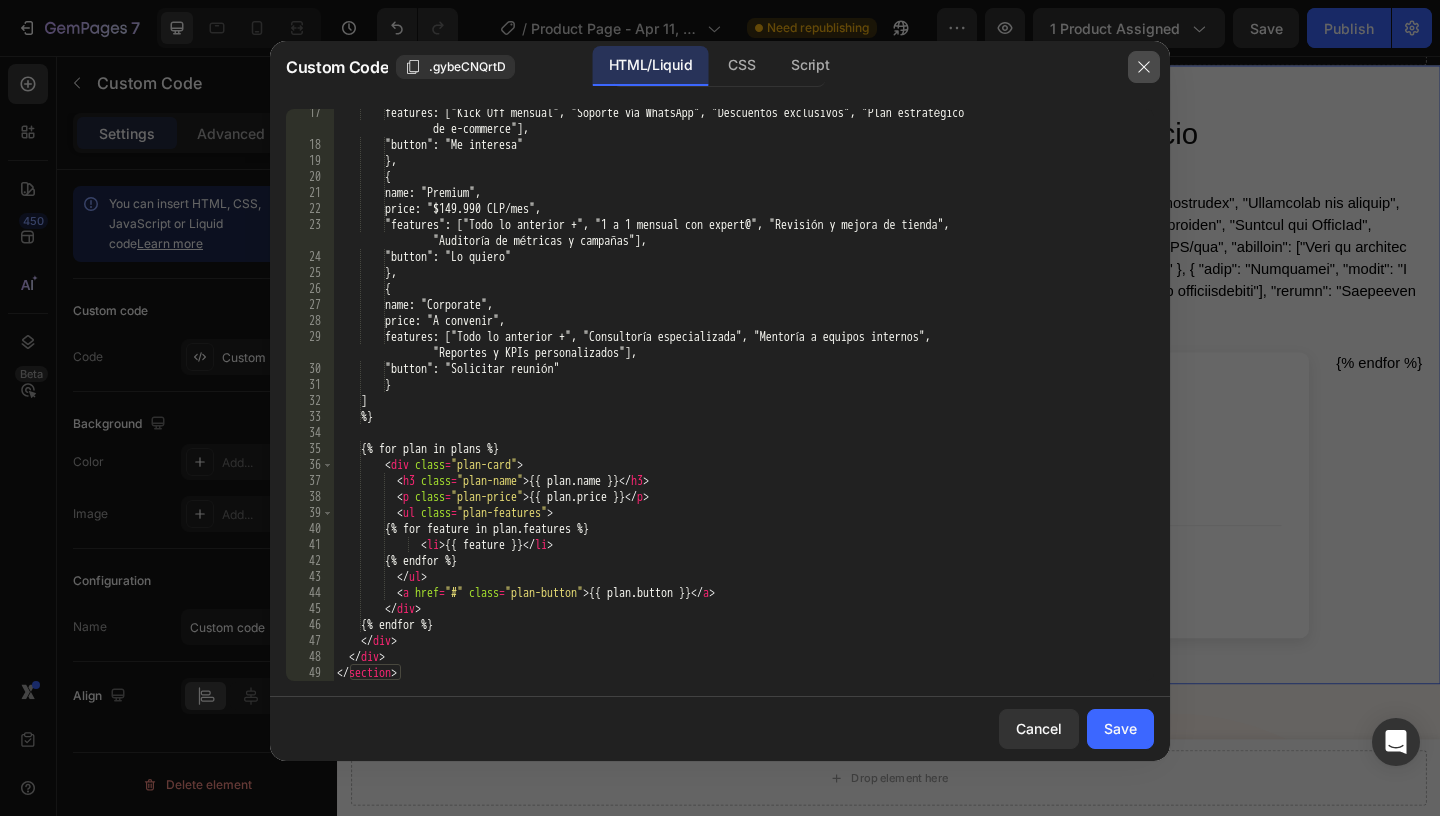 click 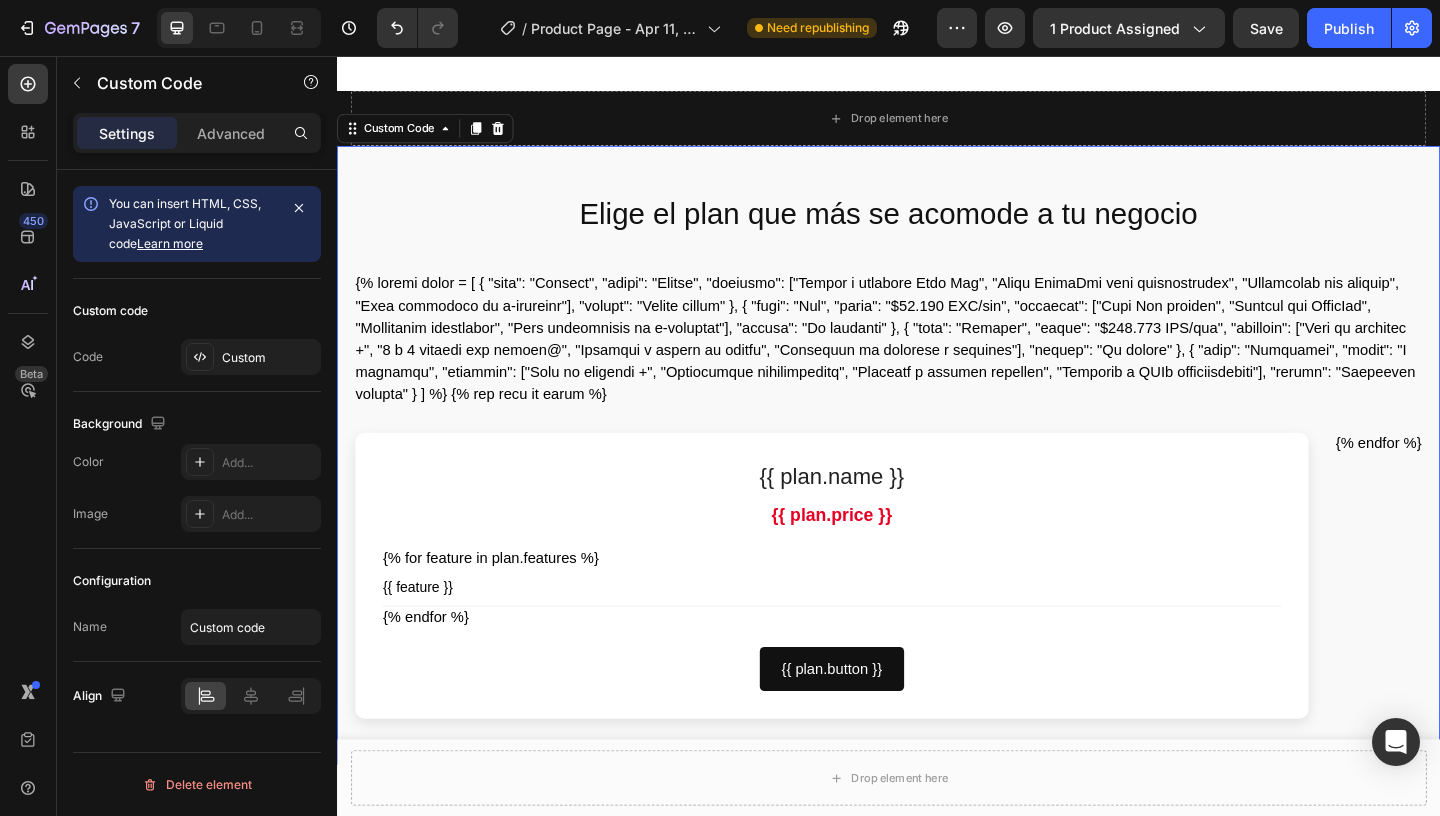 scroll, scrollTop: 1529, scrollLeft: 0, axis: vertical 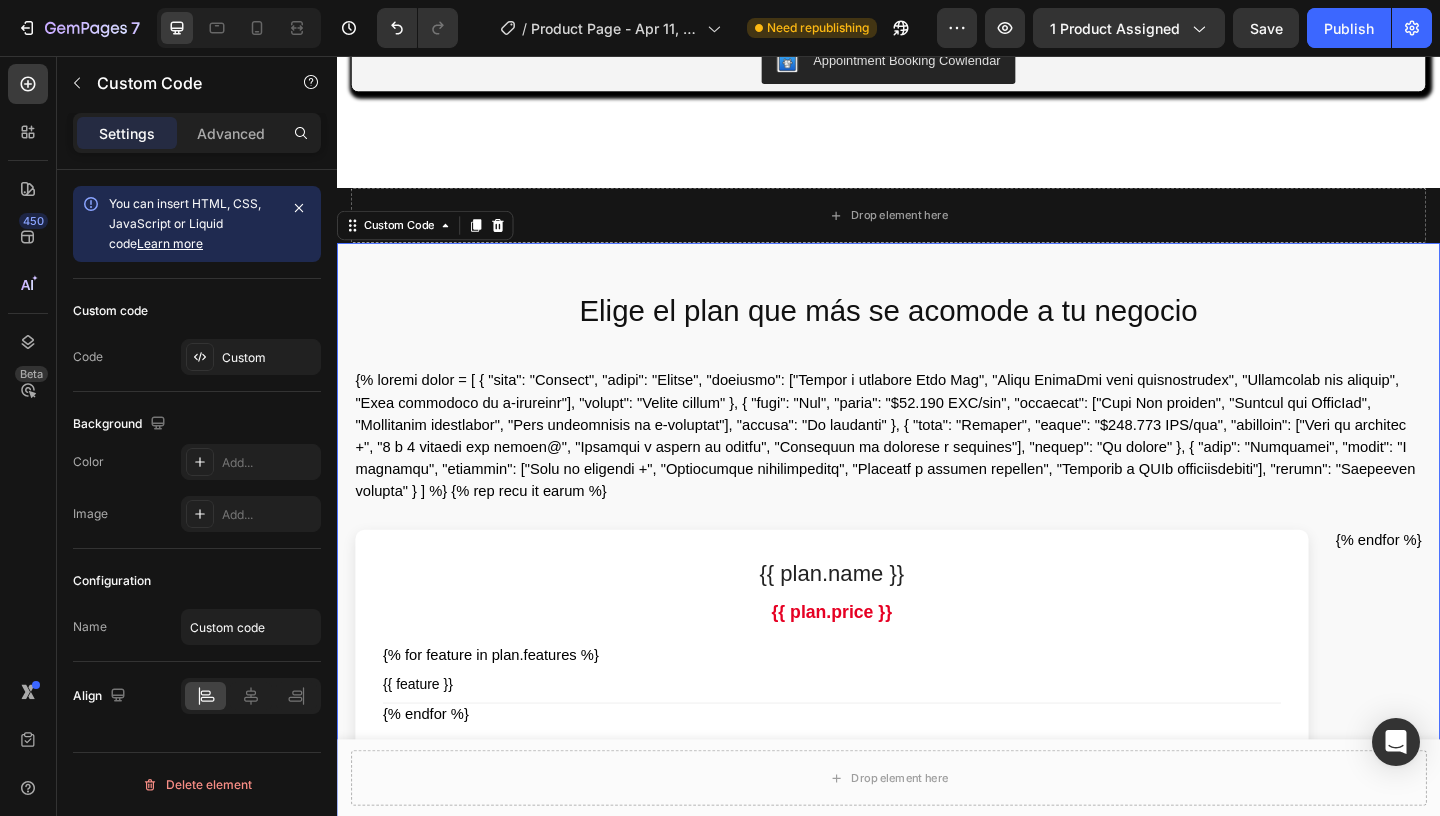 click on "Elige el plan que más se acomode a tu negocio
{{ plan.name }}
{{ plan.price }}
{% for feature in plan.features %}
{{ feature }}
{% endfor %}
{{ plan.button }}
{% endfor %}" at bounding box center (937, 595) 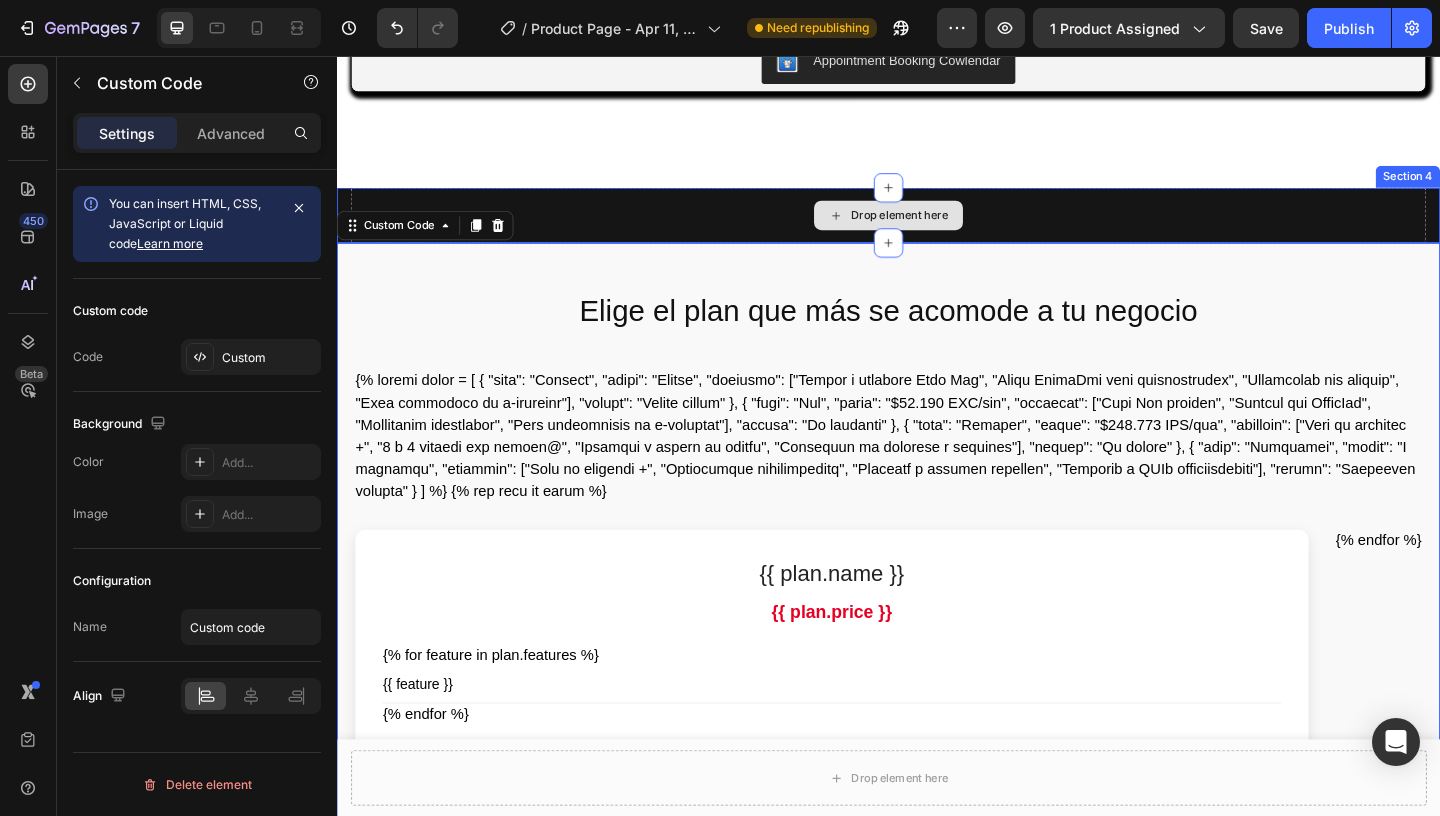 click on "Drop element here" at bounding box center [937, 229] 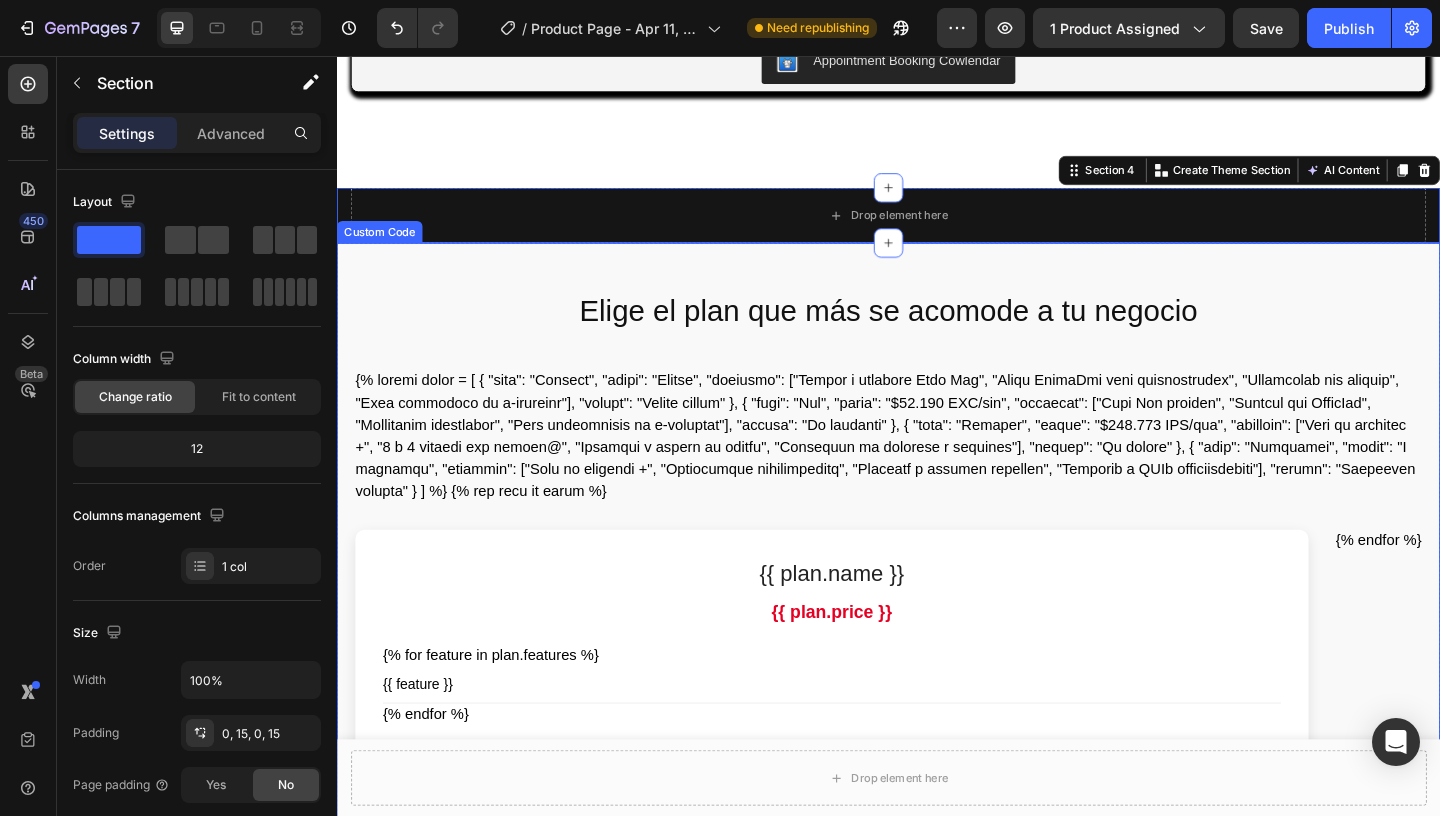 click on "Elige el plan que más se acomode a tu negocio
{{ plan.name }}
{{ plan.price }}
{% for feature in plan.features %}
{{ feature }}
{% endfor %}
{{ plan.button }}
{% endfor %}" at bounding box center (937, 595) 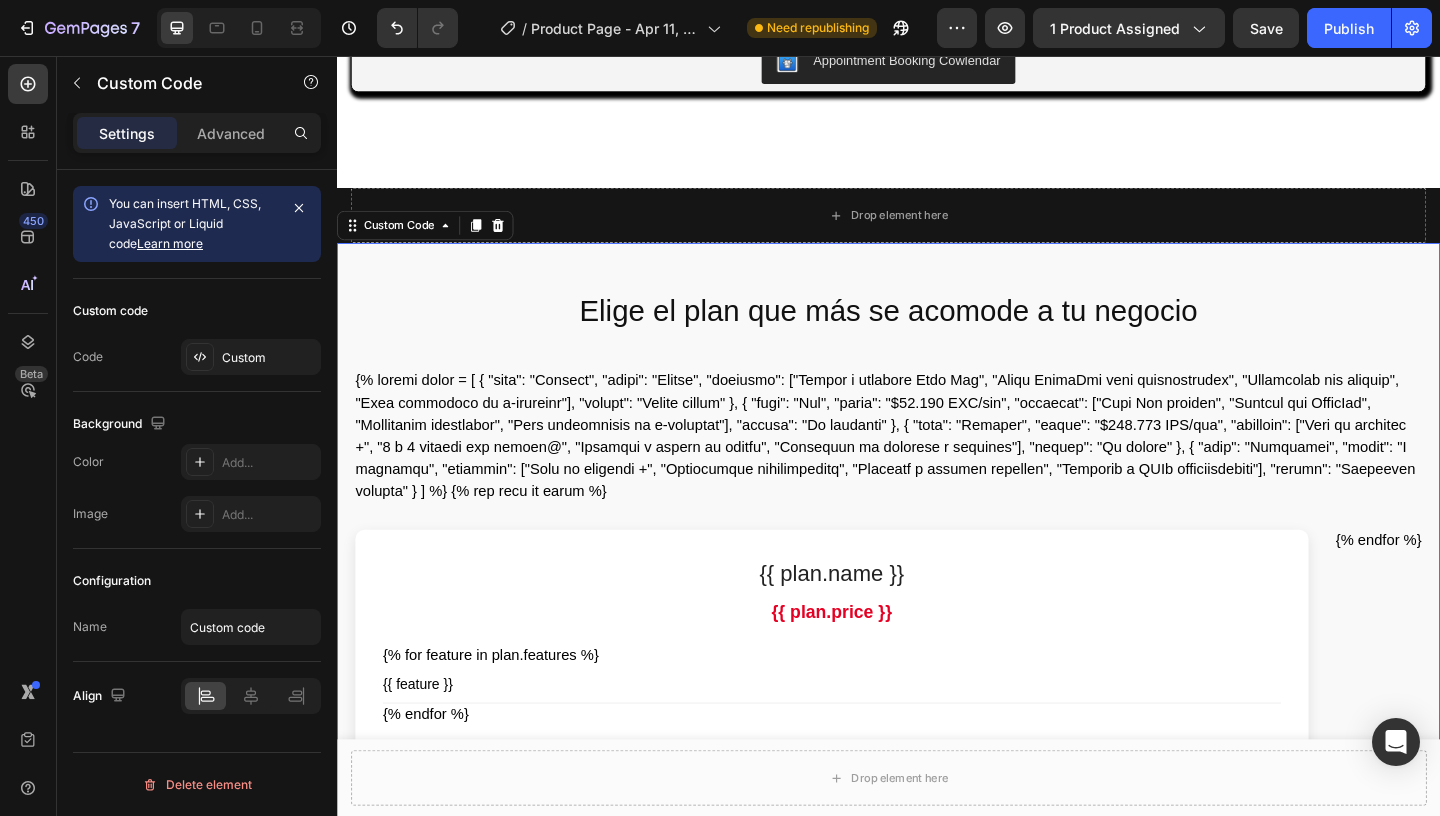 scroll, scrollTop: 1531, scrollLeft: 0, axis: vertical 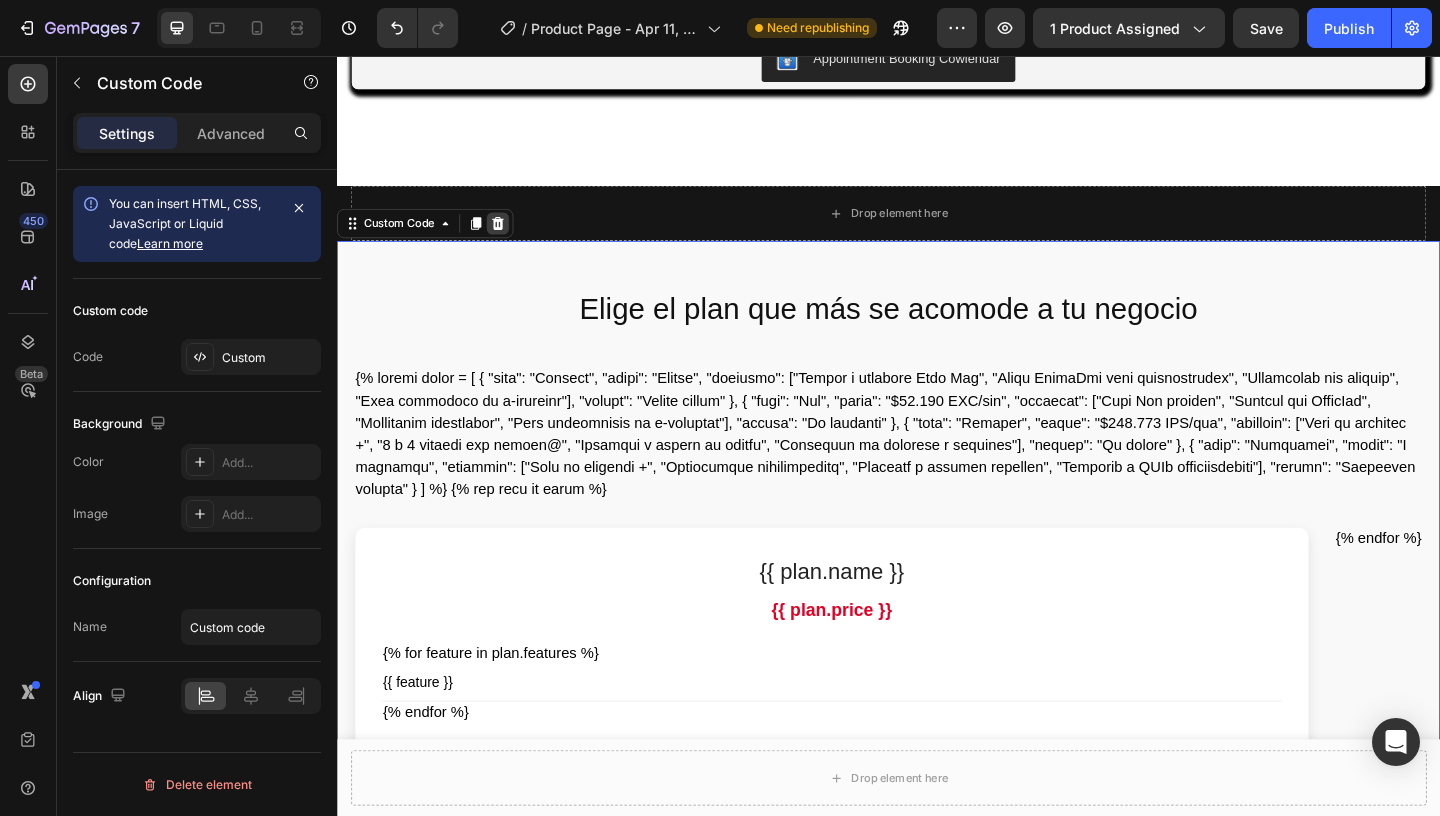 click 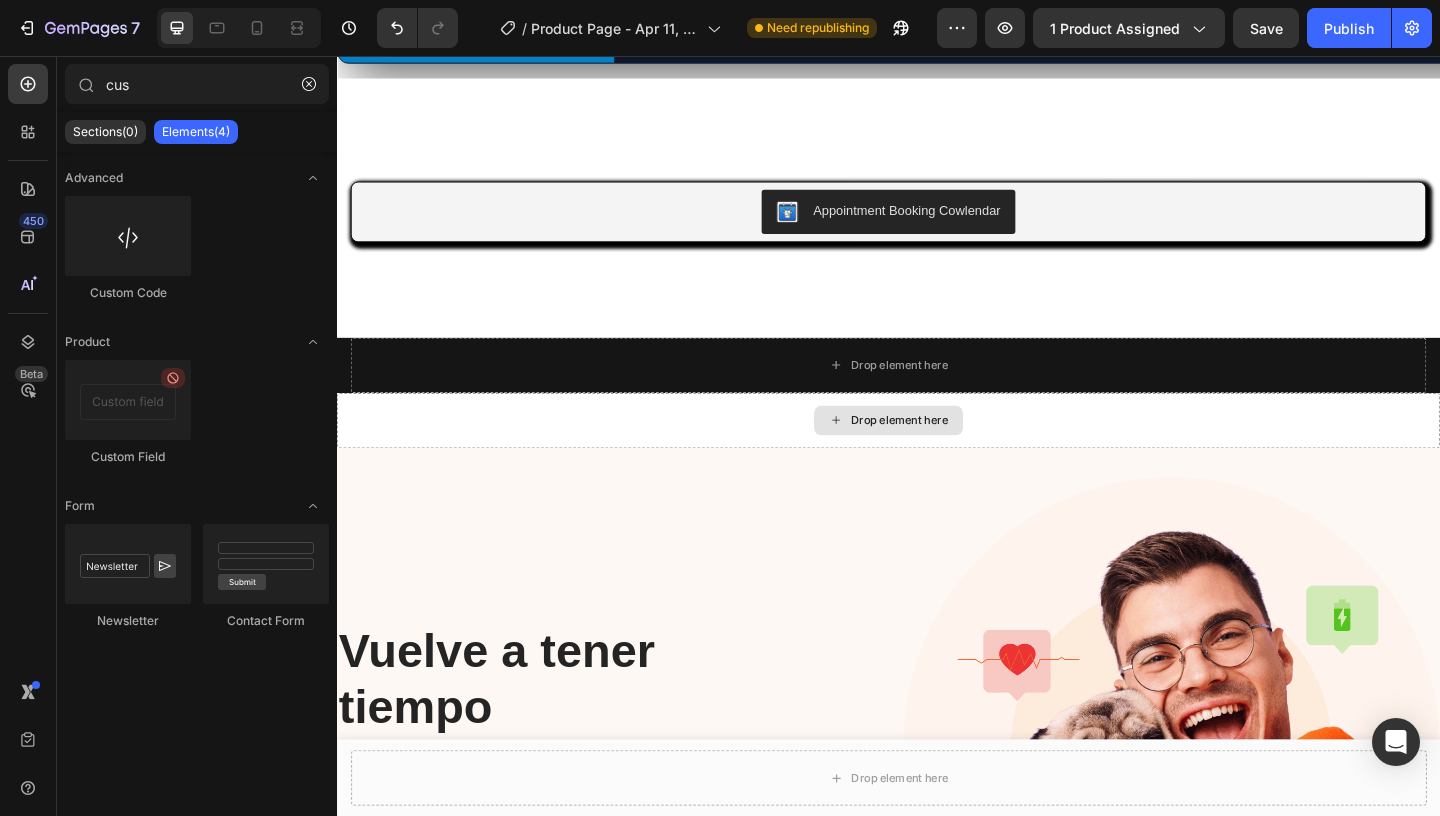 scroll, scrollTop: 1389, scrollLeft: 0, axis: vertical 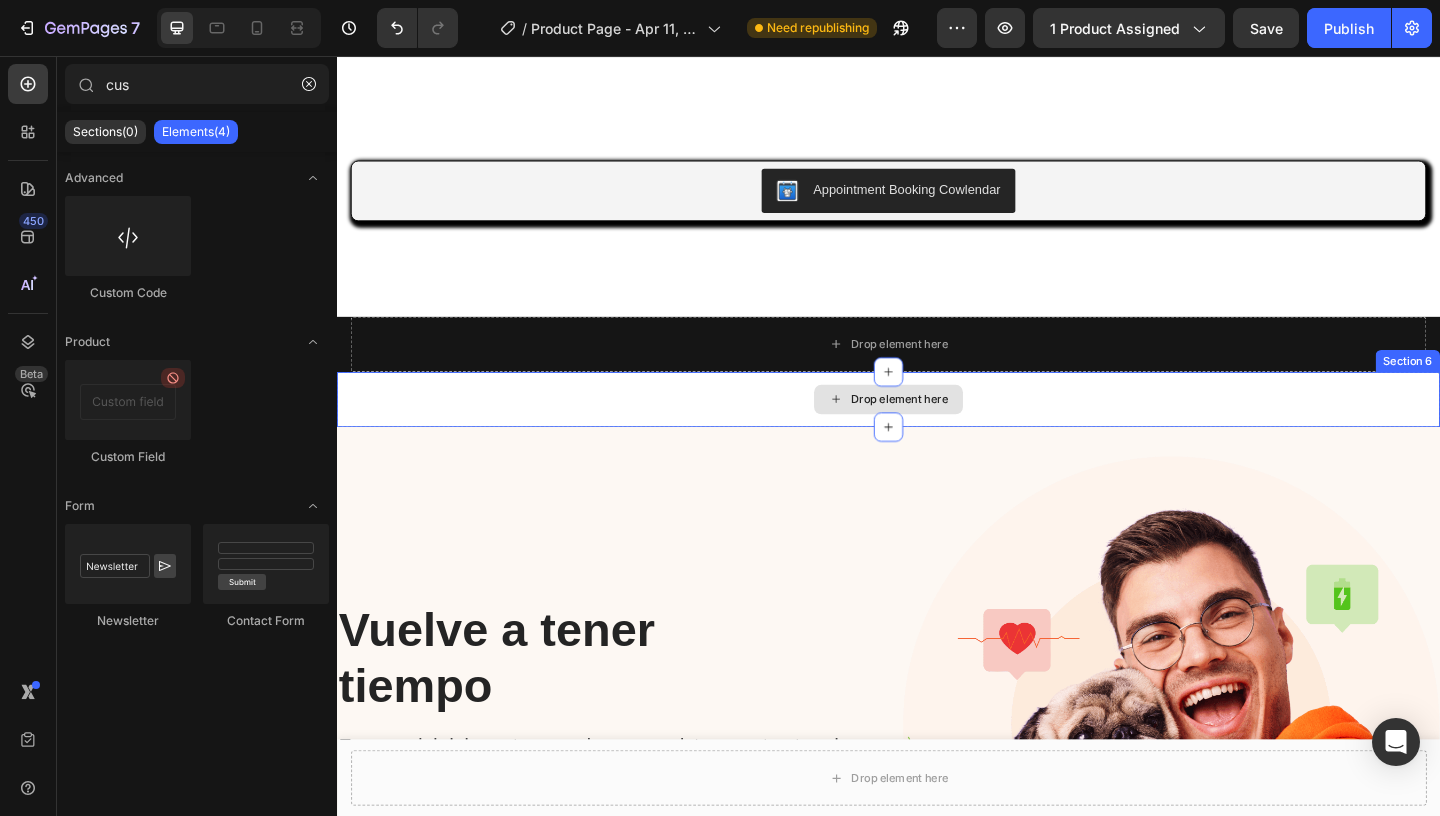 click on "Drop element here" at bounding box center (937, 429) 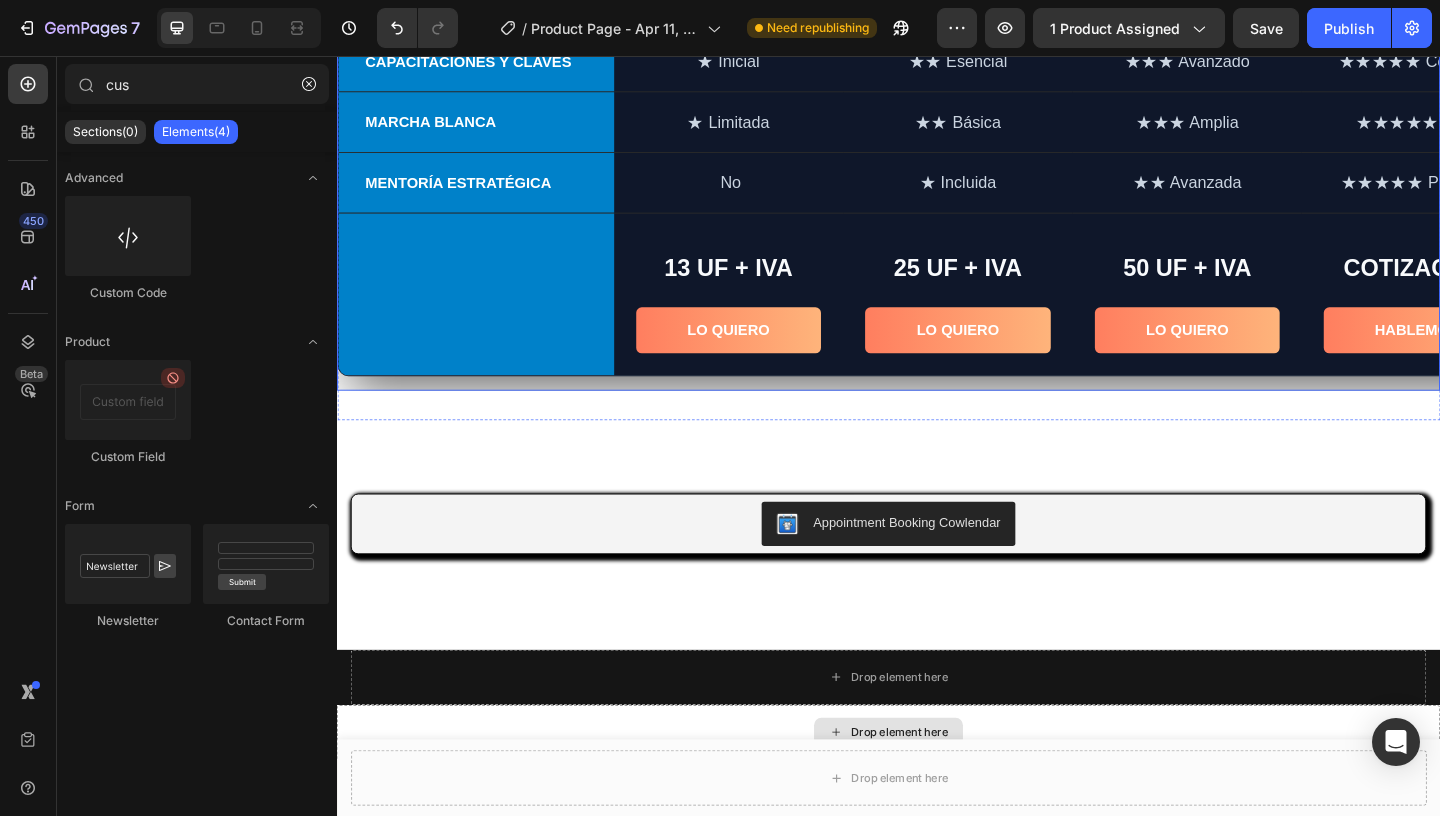 scroll, scrollTop: 1346, scrollLeft: 0, axis: vertical 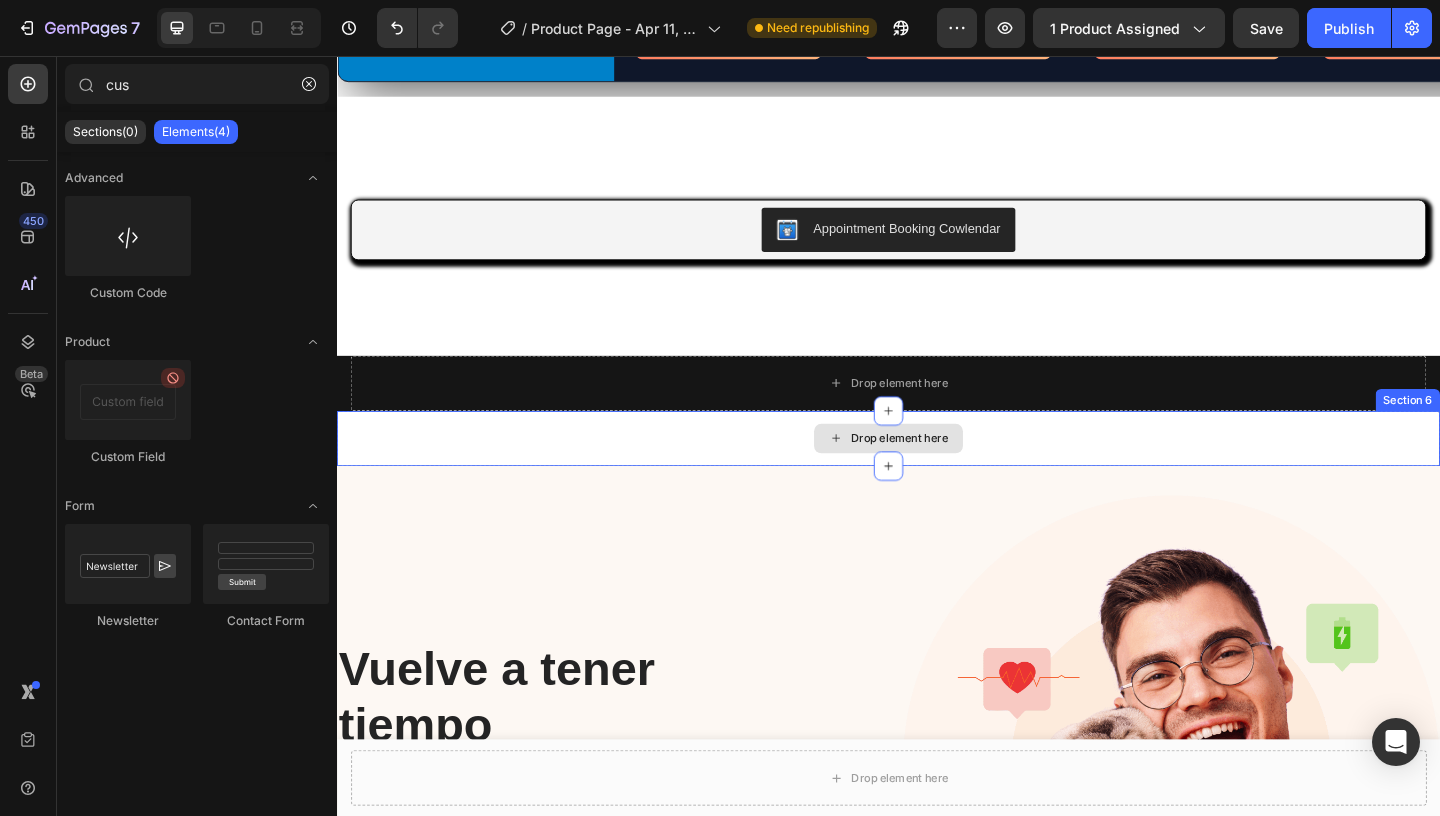 click on "Drop element here" at bounding box center (937, 472) 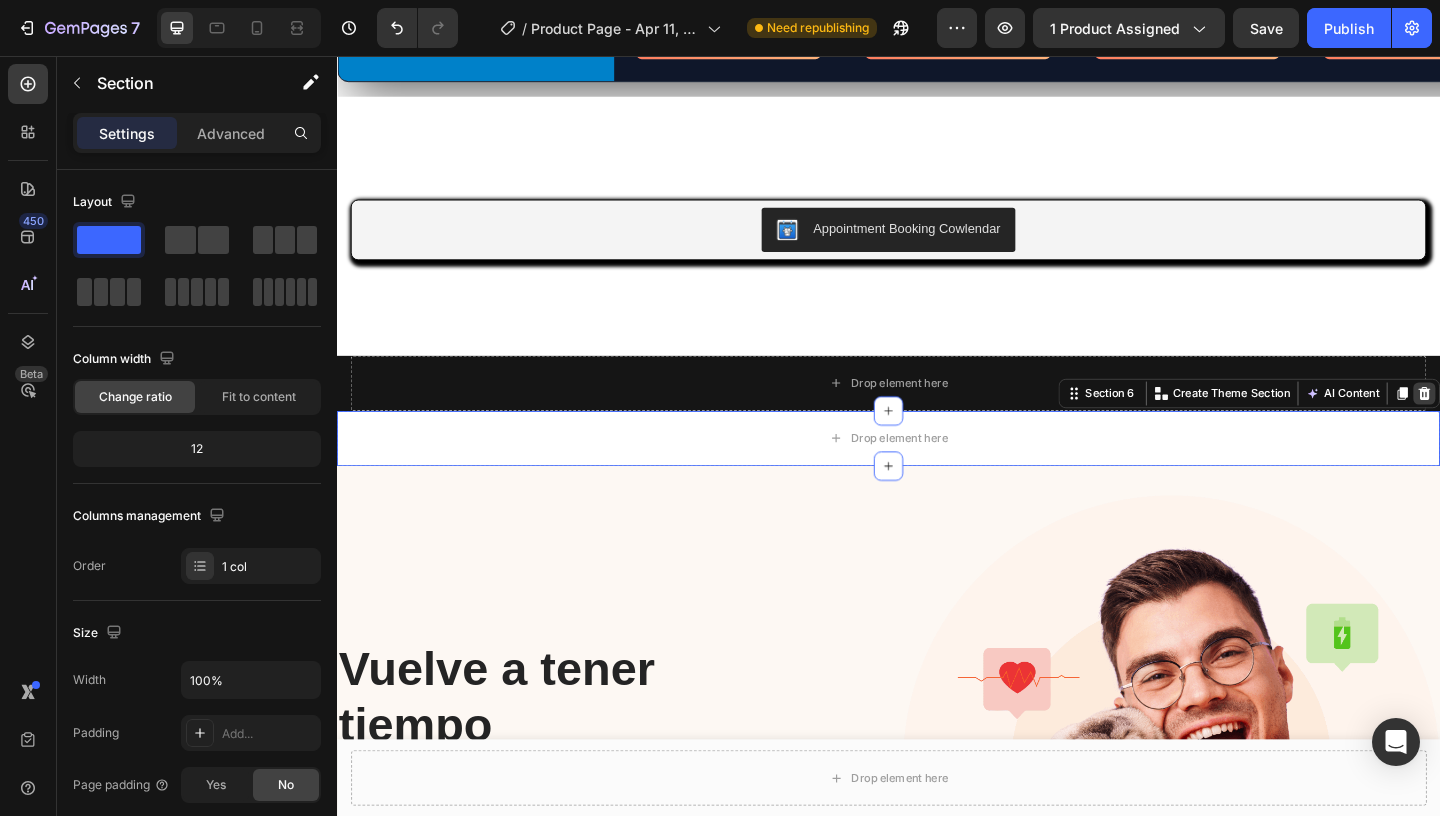 click 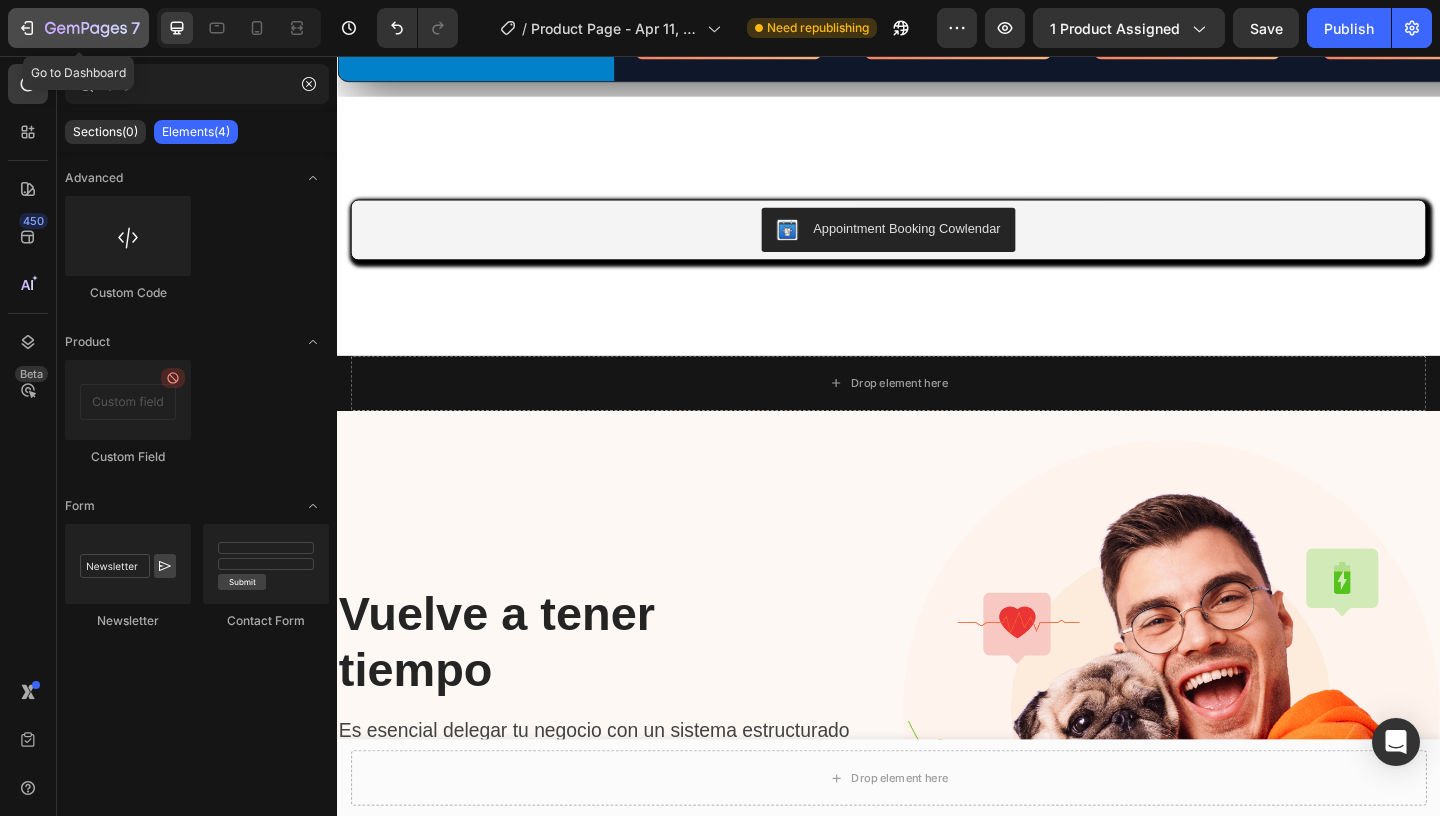 click 